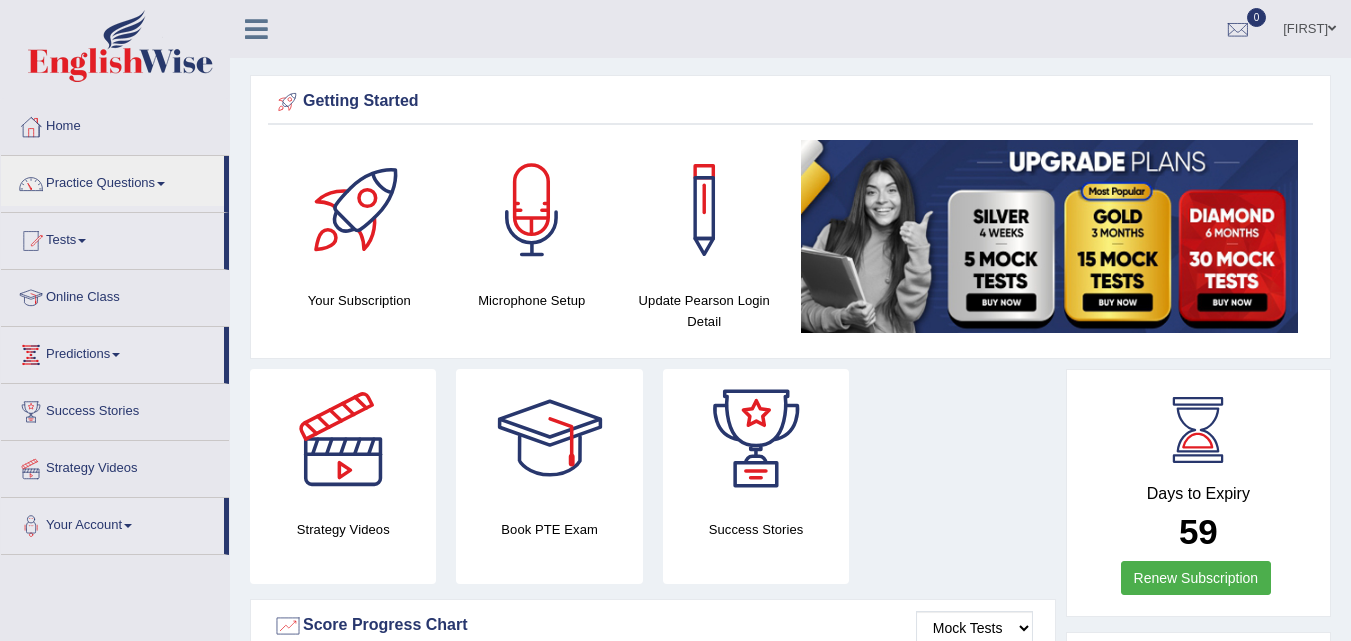 scroll, scrollTop: 0, scrollLeft: 0, axis: both 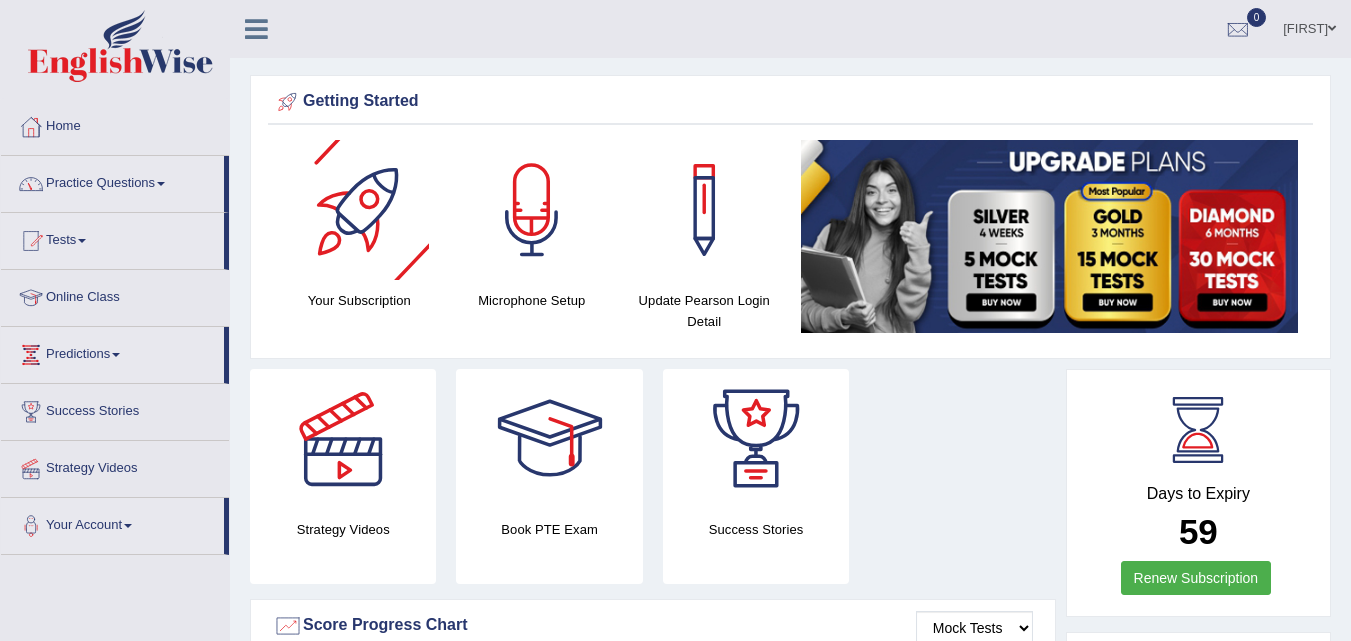 click on "Practice Questions" at bounding box center [112, 181] 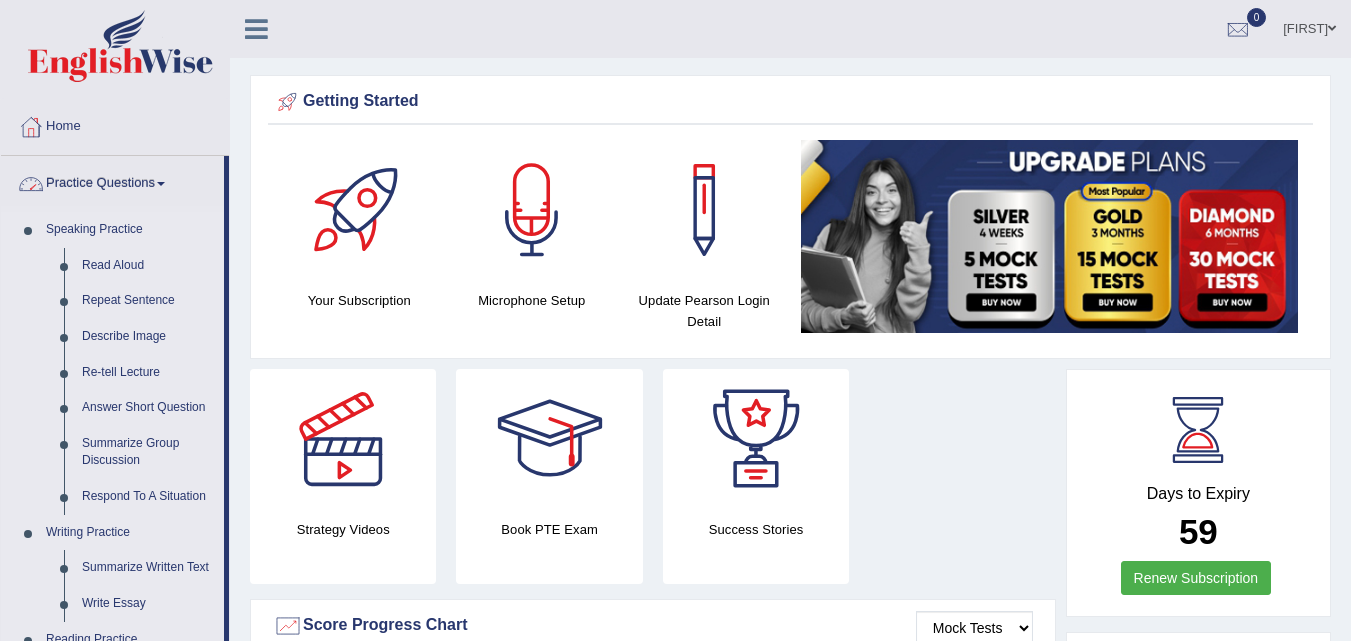 click on "Practice Questions" at bounding box center [112, 181] 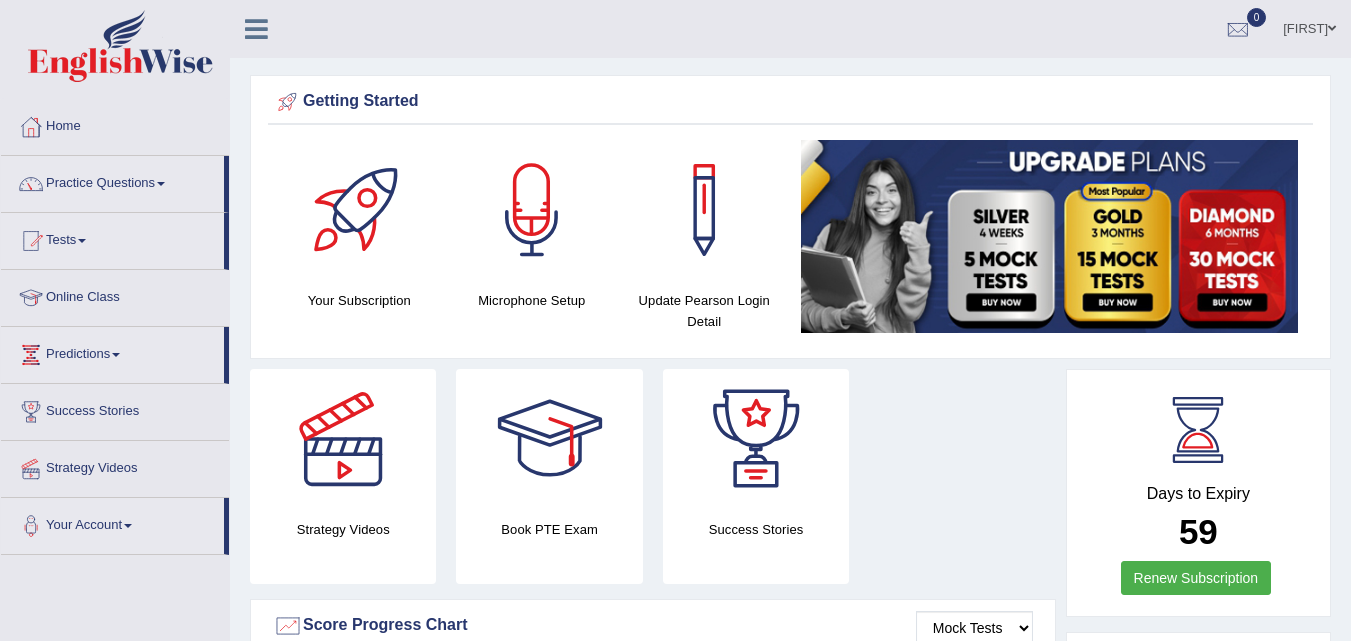 click on "Practice Questions" at bounding box center [112, 181] 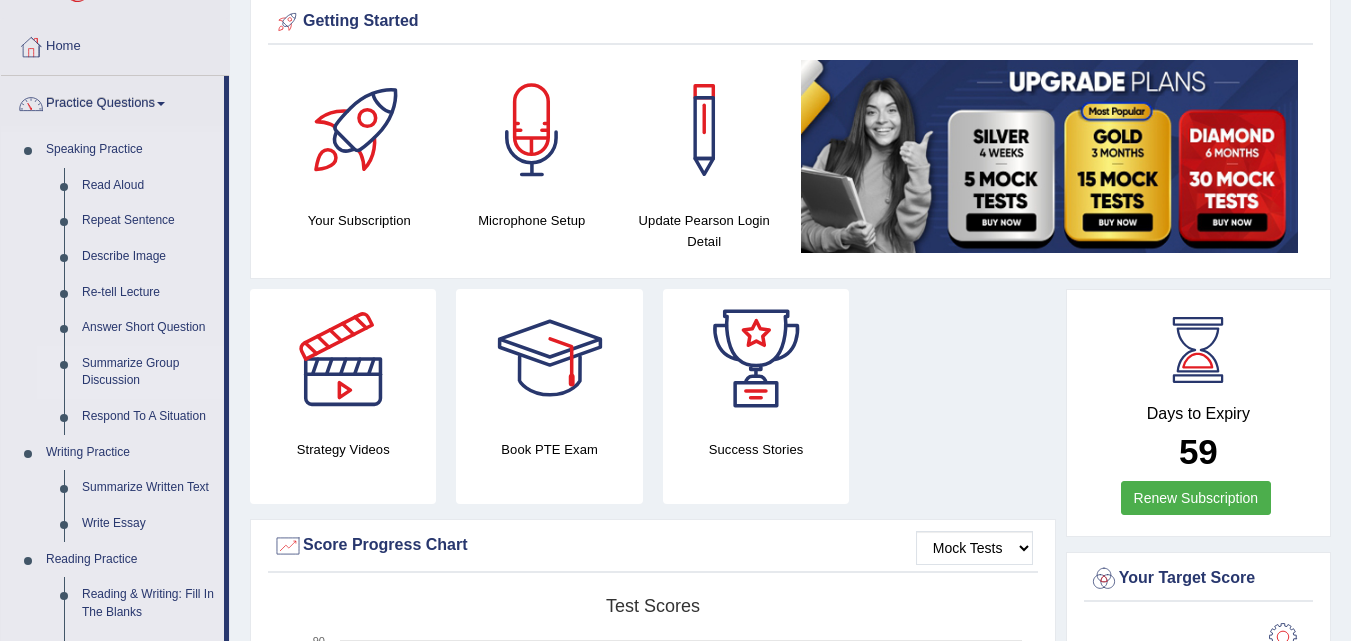scroll, scrollTop: 100, scrollLeft: 0, axis: vertical 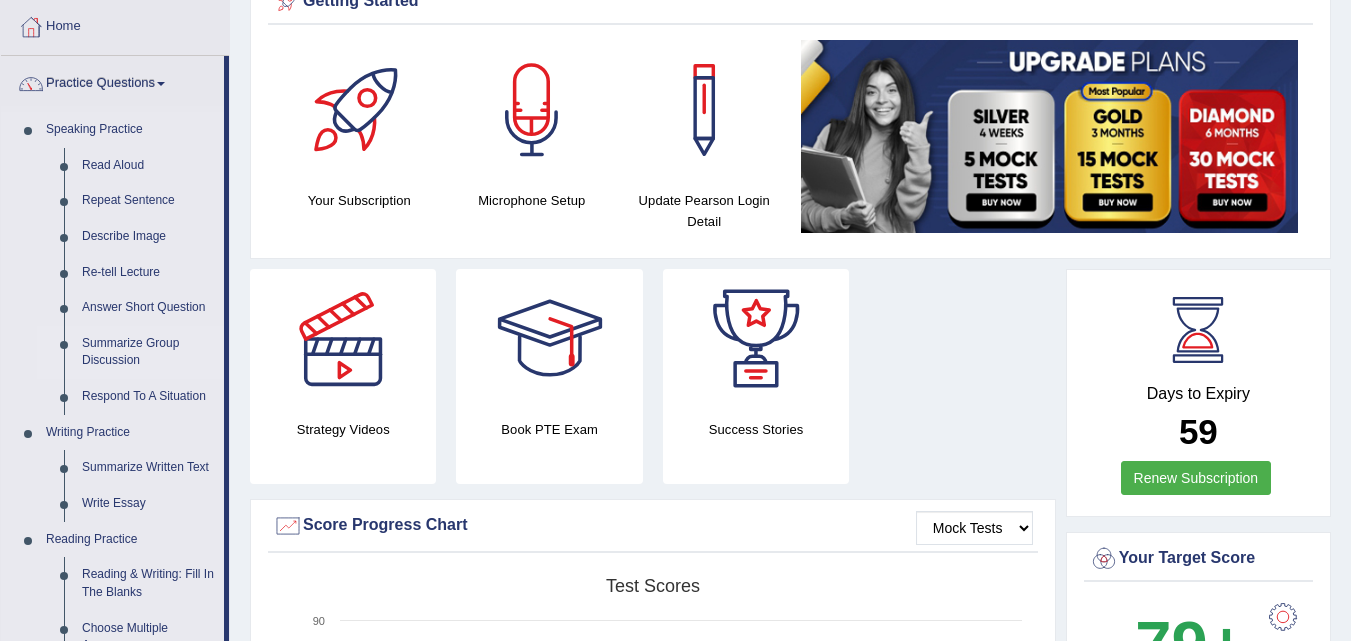 click on "Summarize Group Discussion" at bounding box center (148, 352) 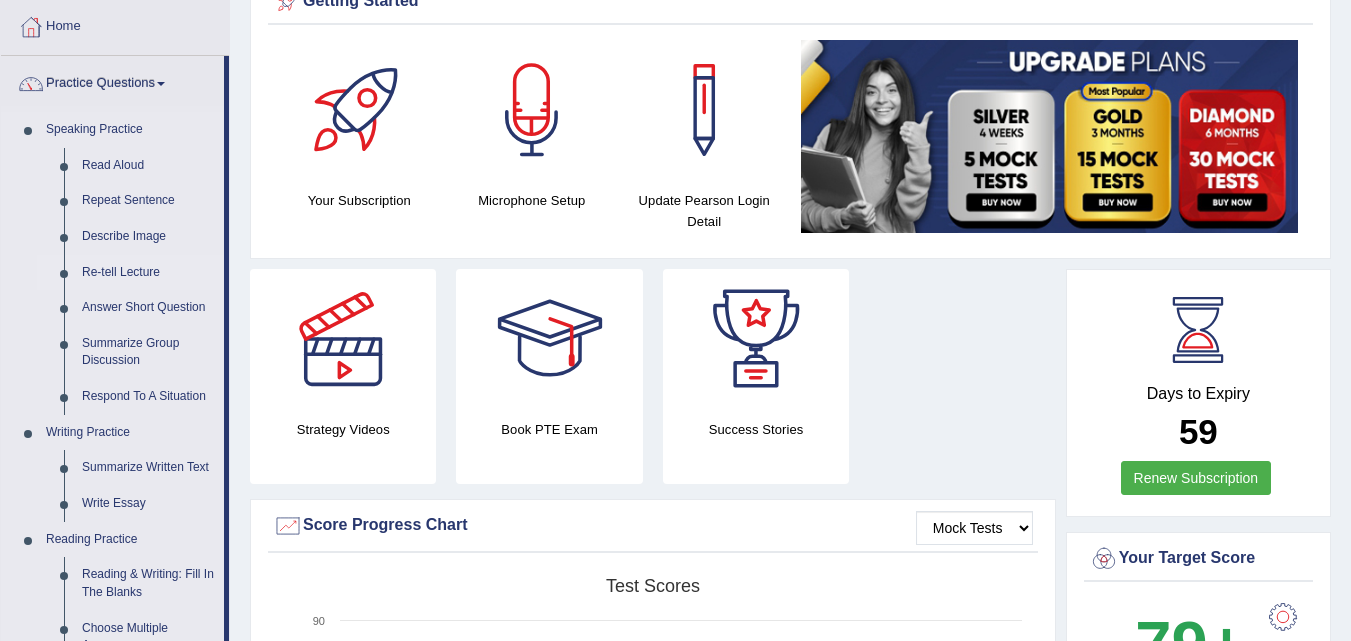 click on "Re-tell Lecture" at bounding box center [148, 273] 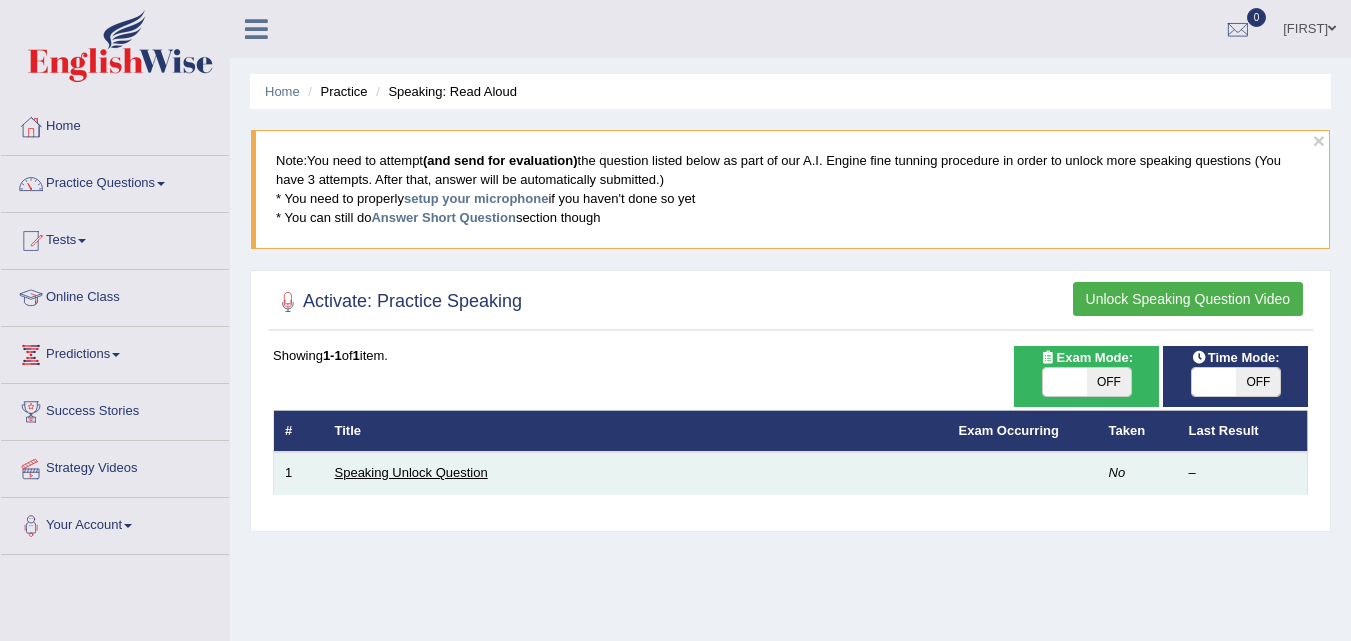 click on "Speaking Unlock Question" at bounding box center [411, 472] 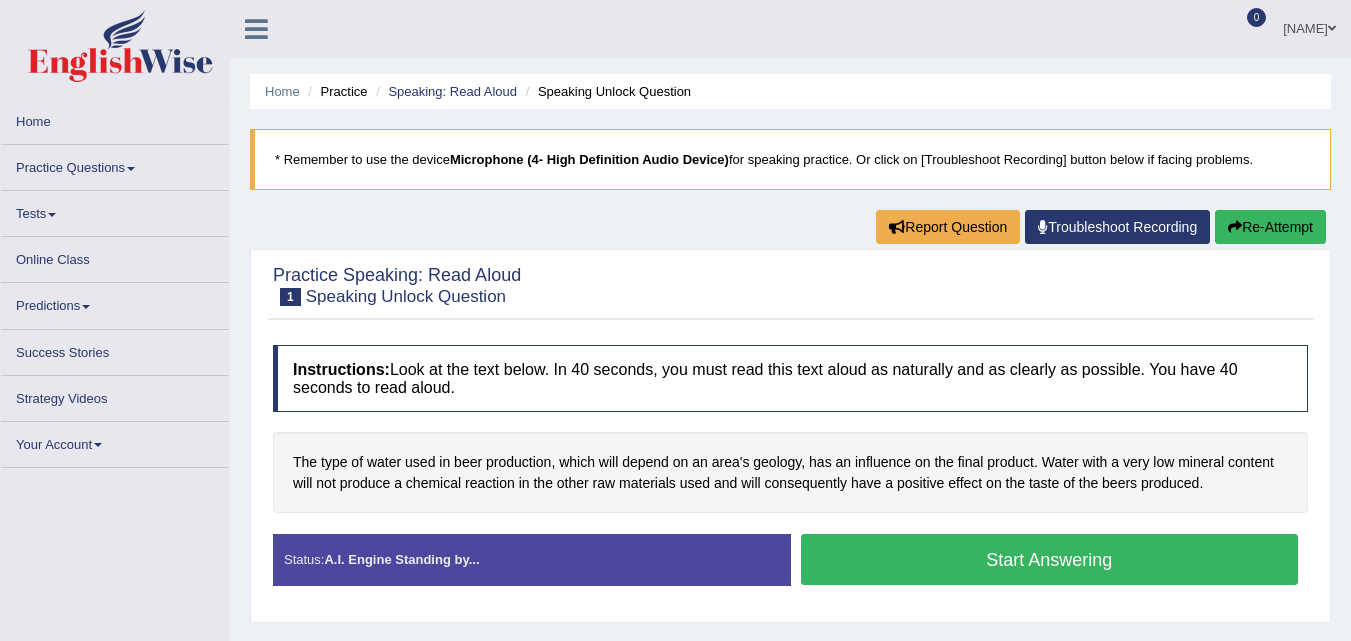 scroll, scrollTop: 0, scrollLeft: 0, axis: both 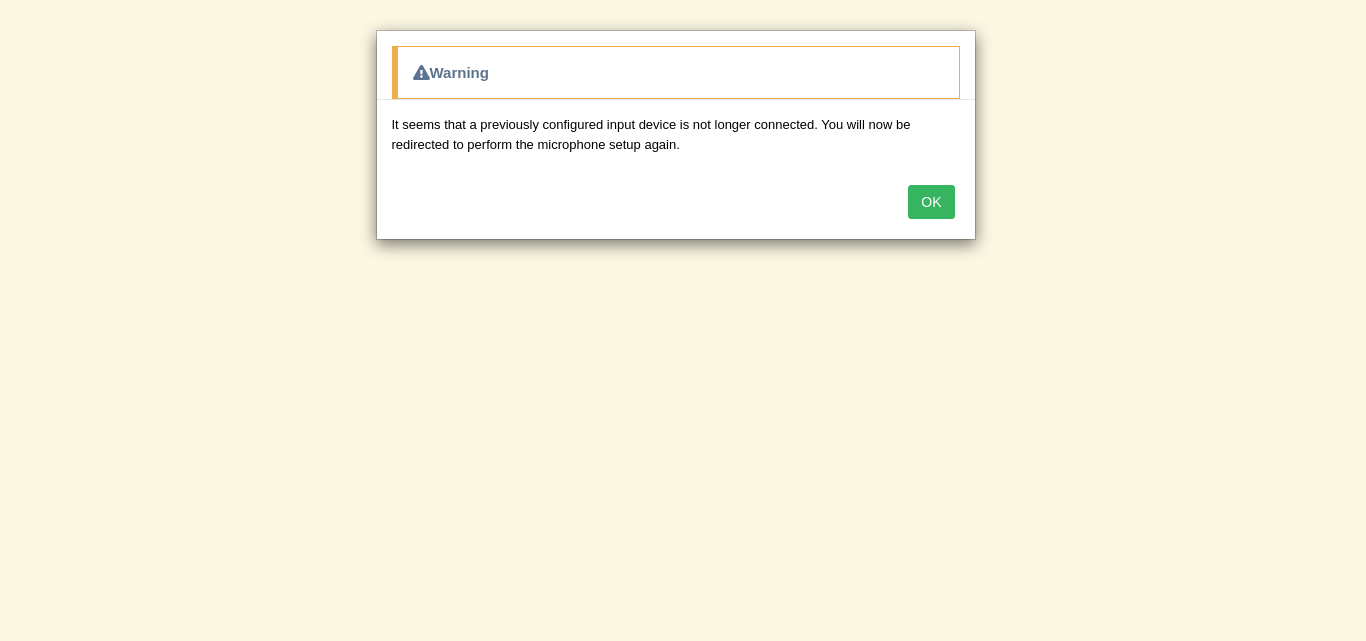 click on "OK" at bounding box center [931, 202] 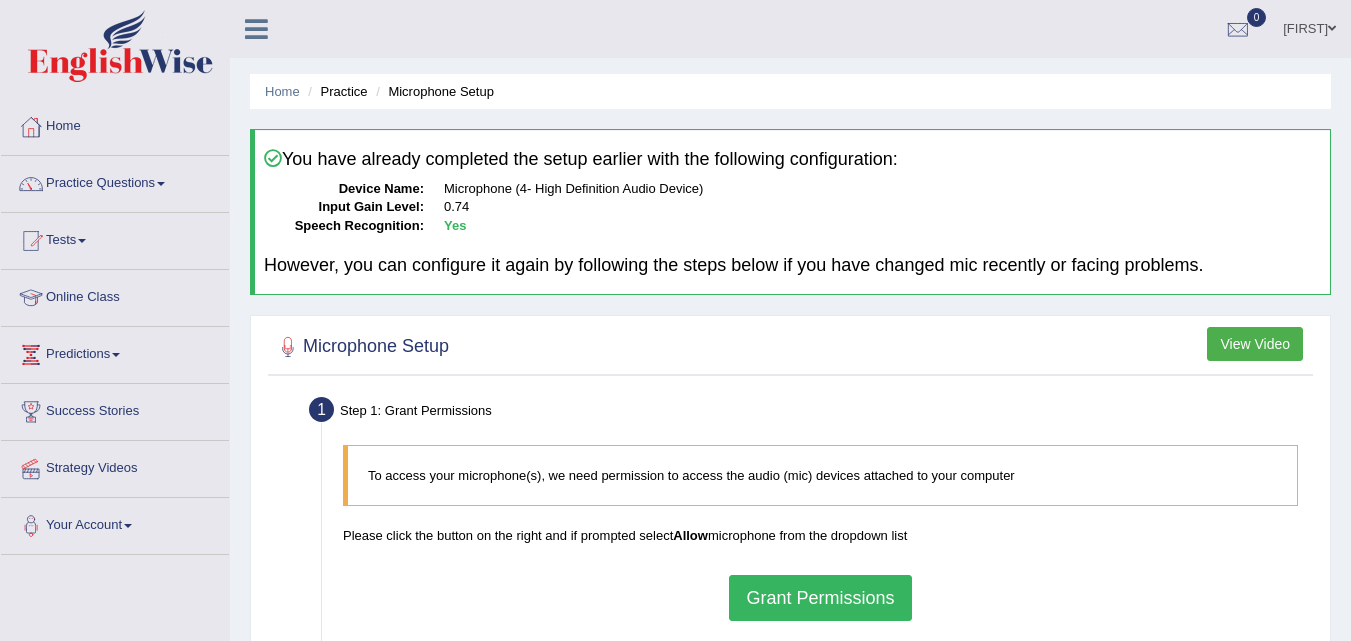 scroll, scrollTop: 0, scrollLeft: 0, axis: both 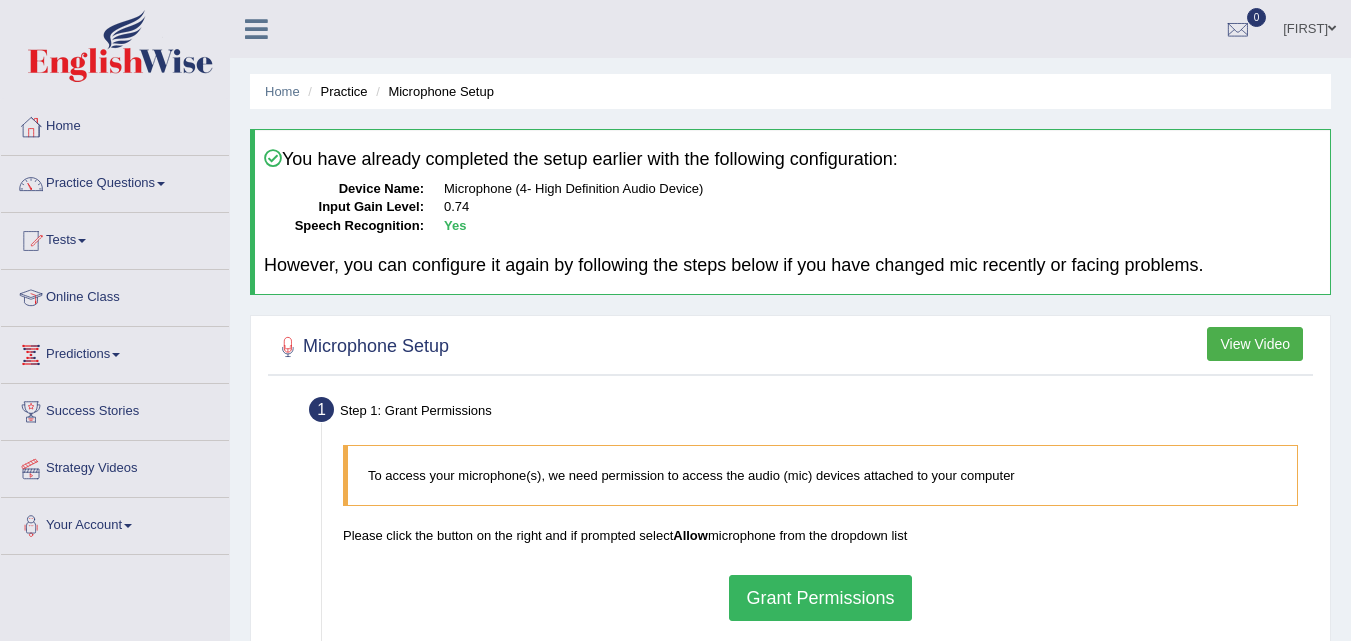 click on "Grant Permissions" at bounding box center (820, 598) 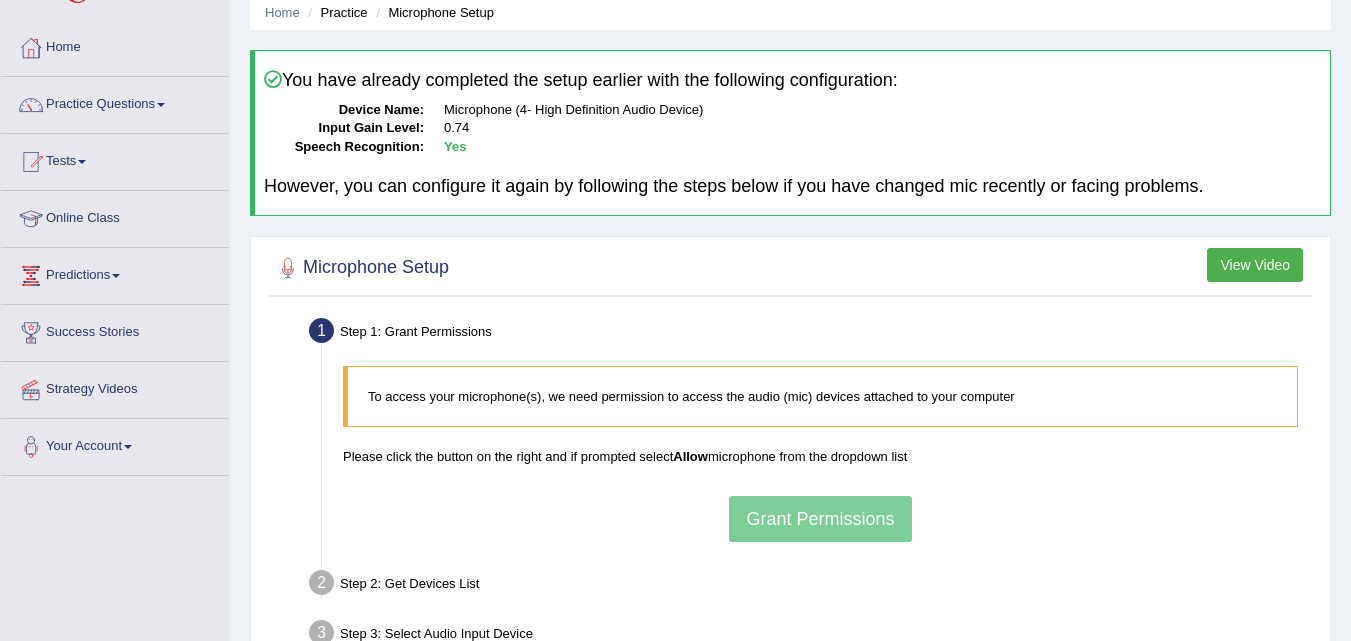 scroll, scrollTop: 100, scrollLeft: 0, axis: vertical 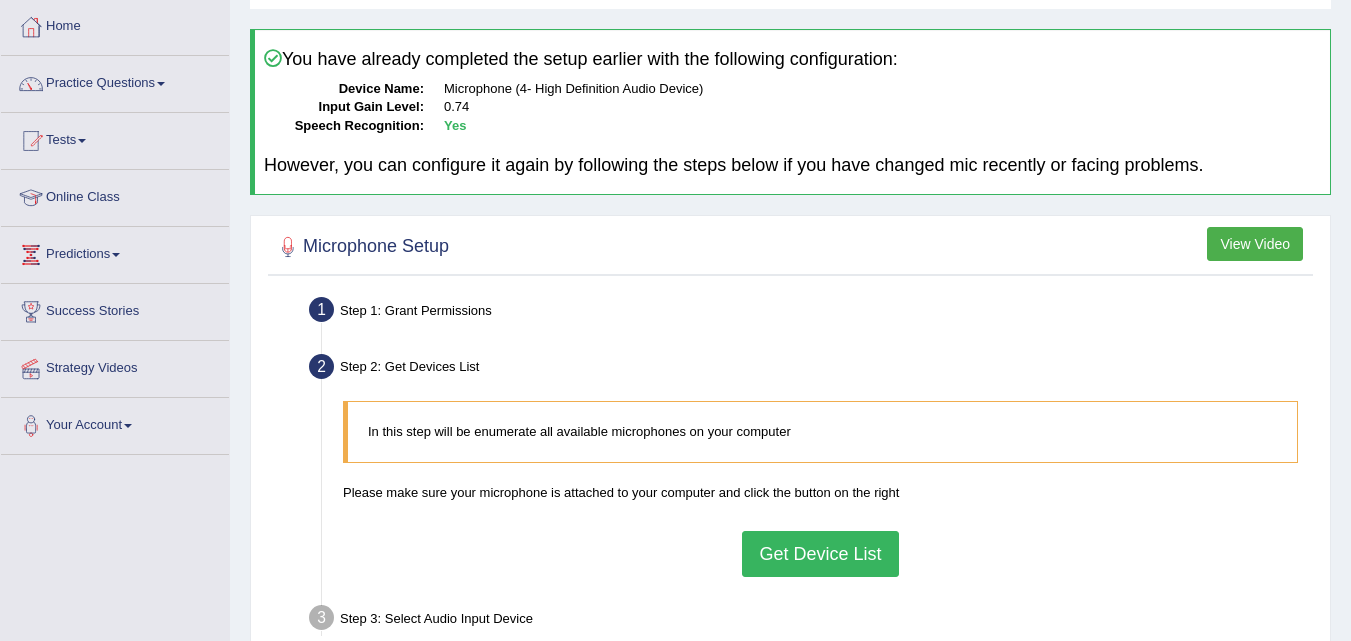 click on "Get Device List" at bounding box center (820, 554) 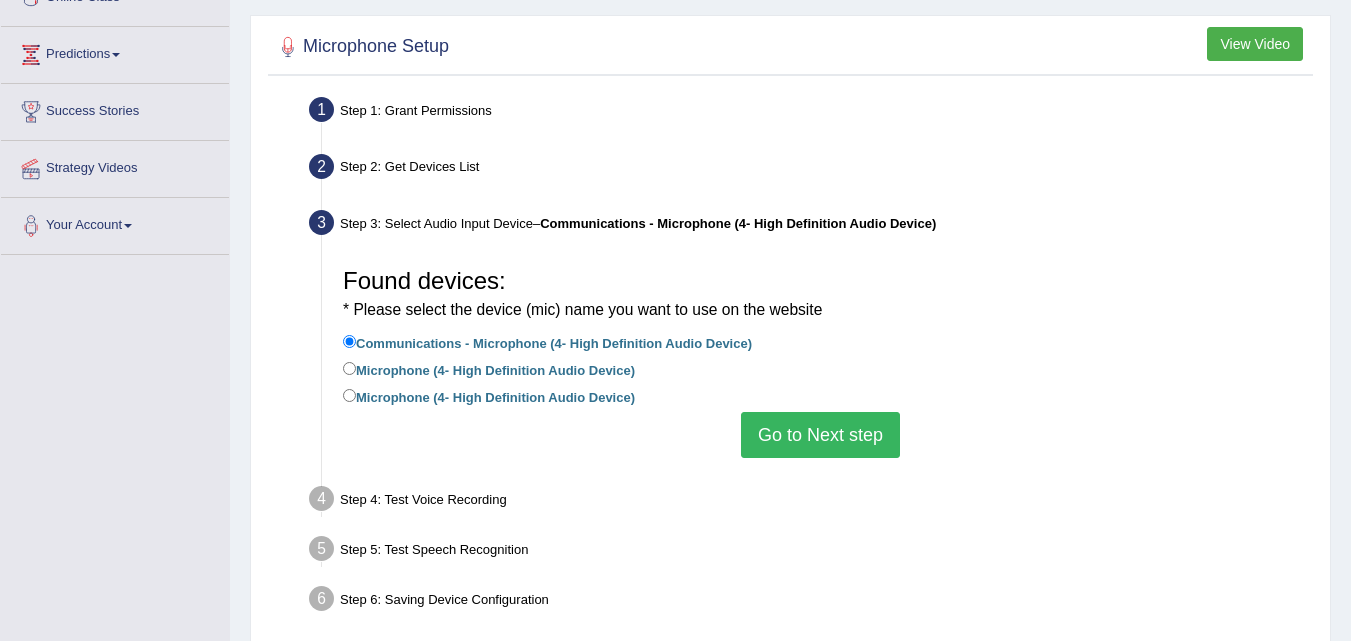 scroll, scrollTop: 409, scrollLeft: 0, axis: vertical 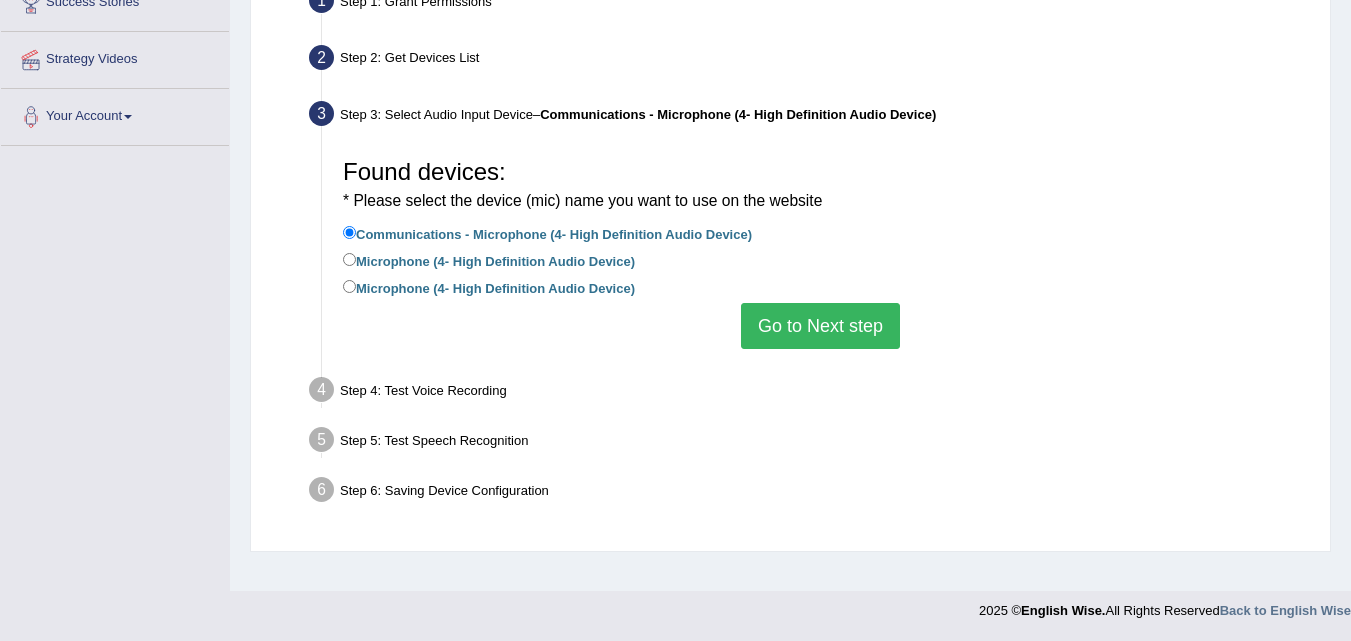 click on "Go to Next step" at bounding box center [820, 326] 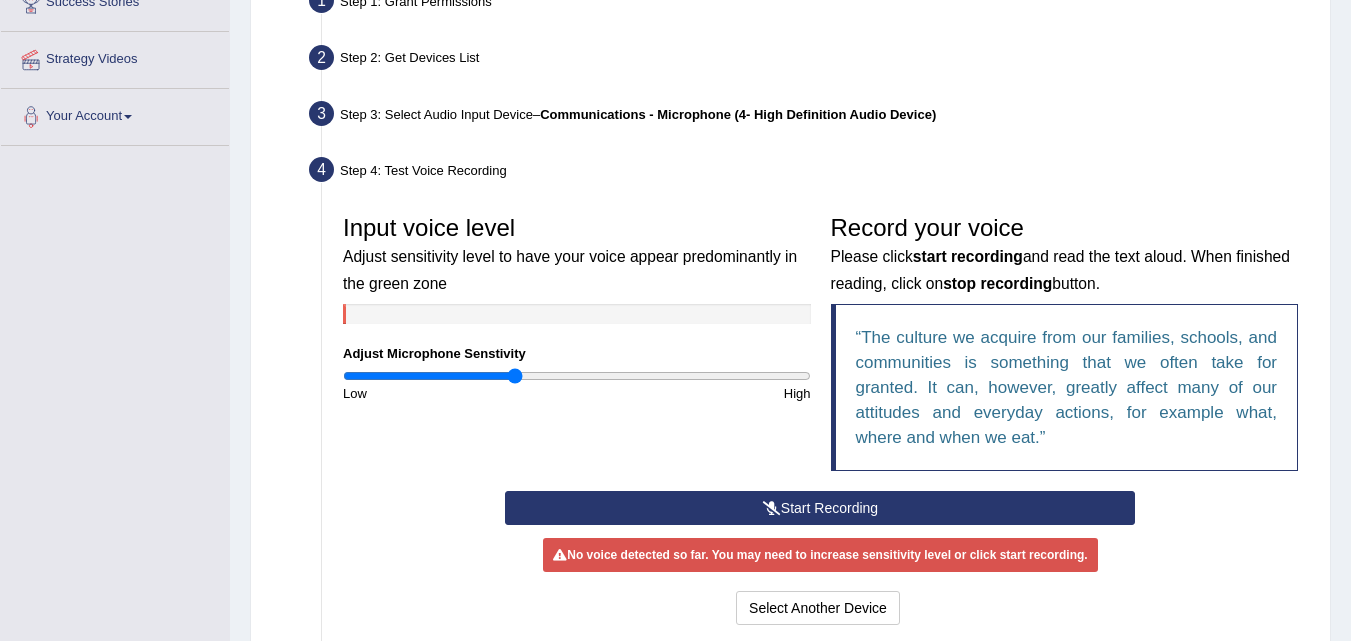 click on "Start Recording" at bounding box center (820, 508) 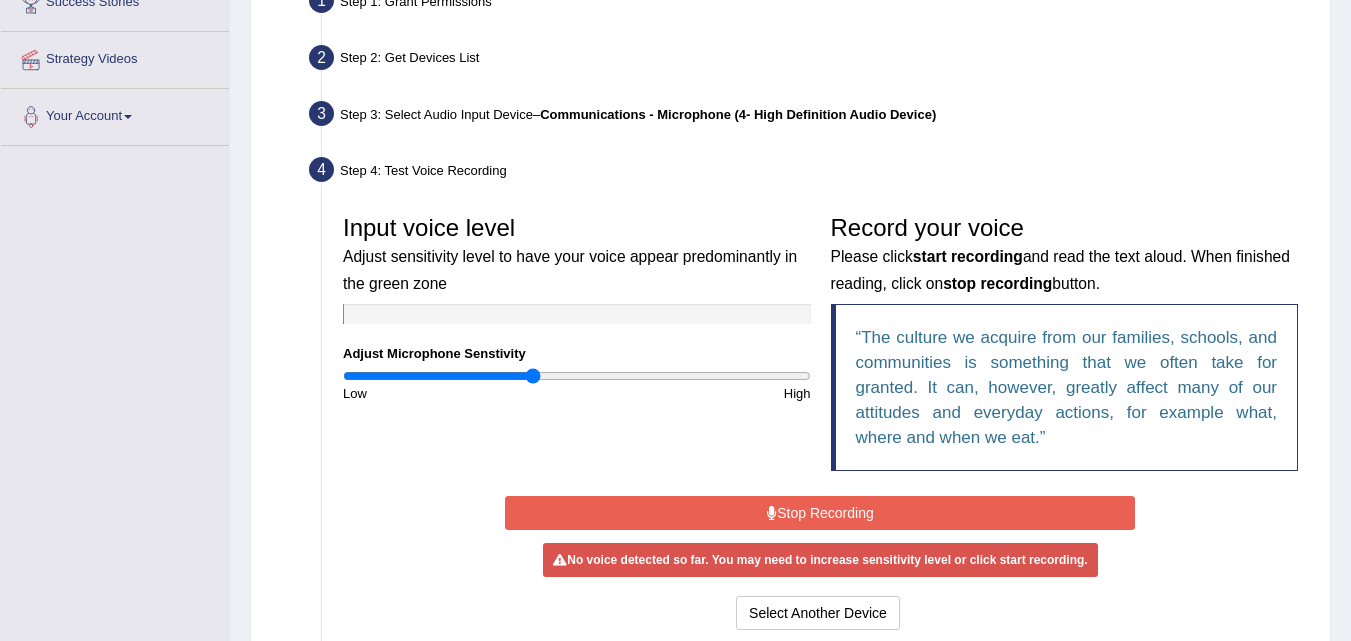 drag, startPoint x: 518, startPoint y: 371, endPoint x: 535, endPoint y: 372, distance: 17.029387 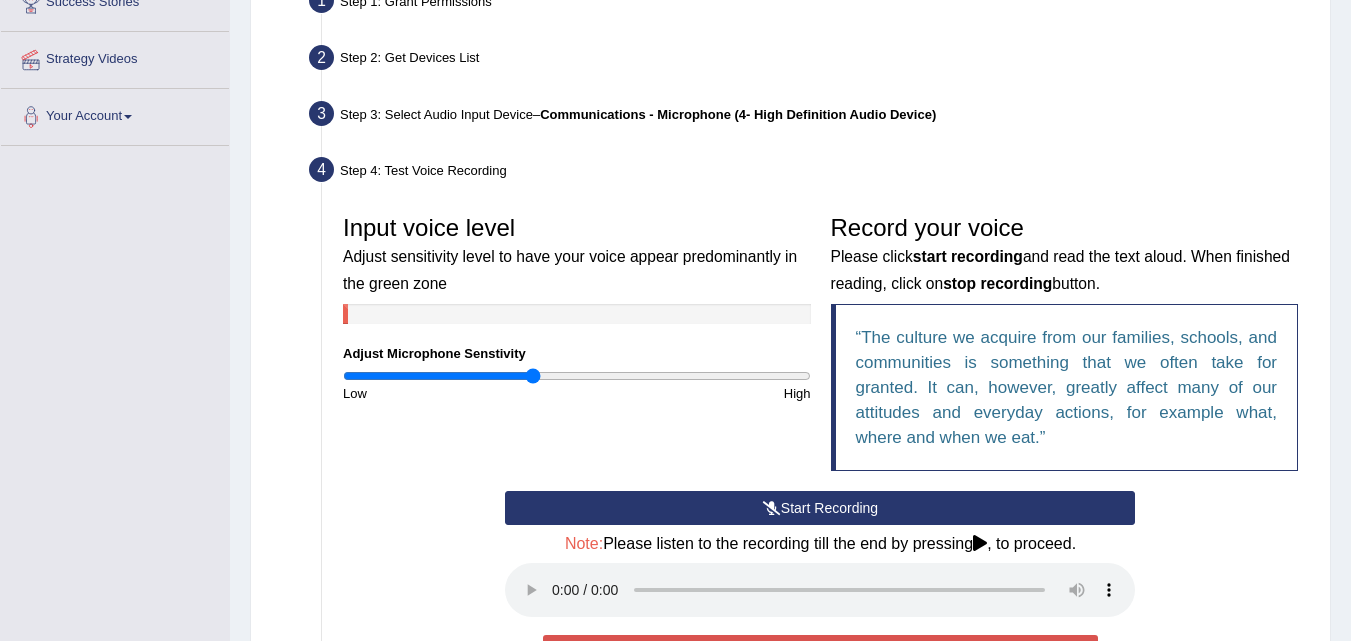 click on "Start Recording" at bounding box center [820, 508] 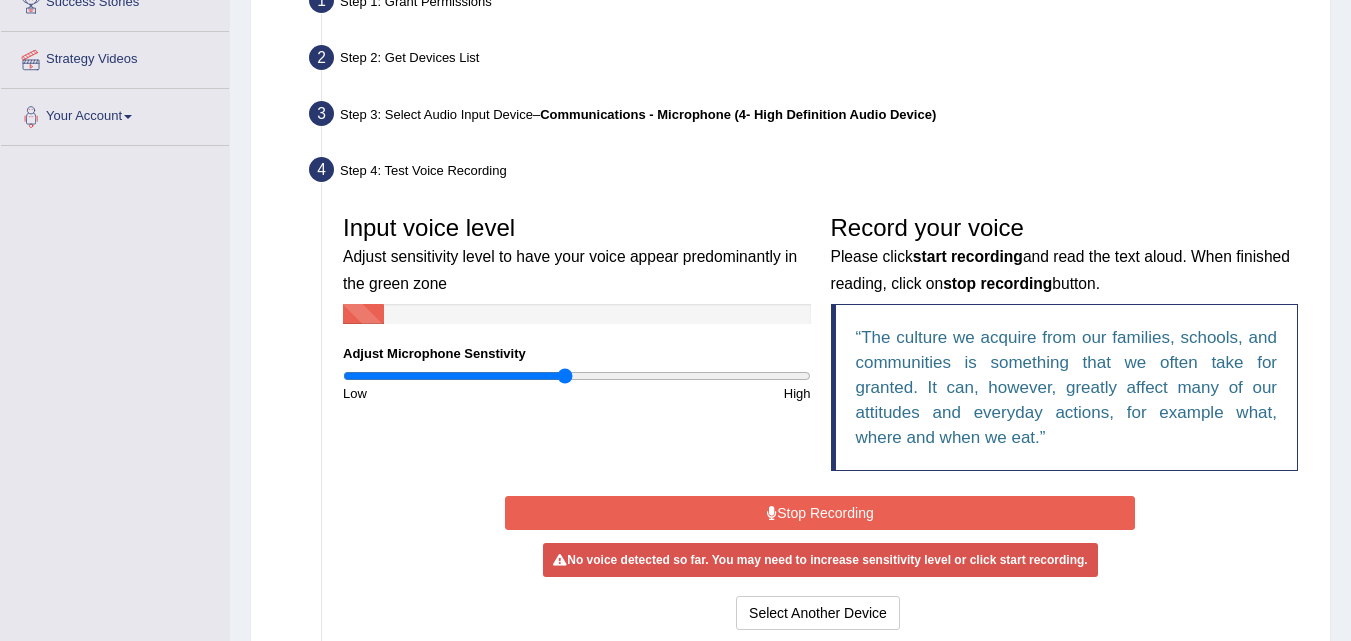 click at bounding box center (577, 376) 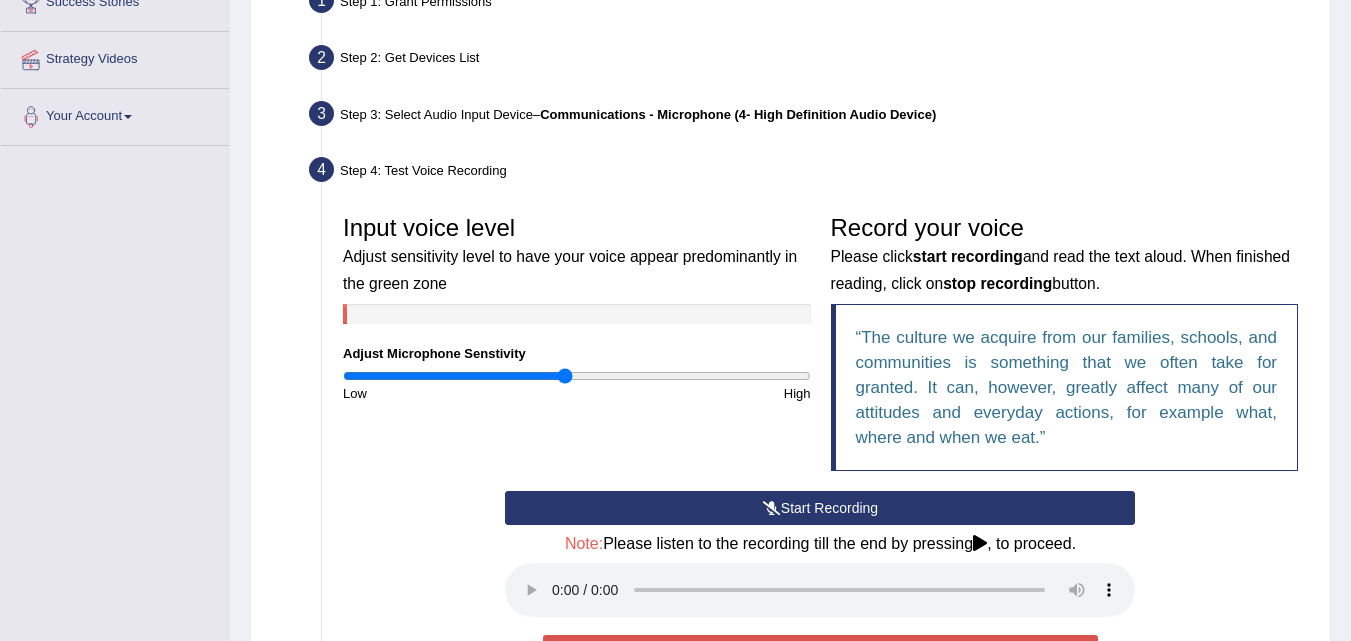 click on "Start Recording" at bounding box center [820, 508] 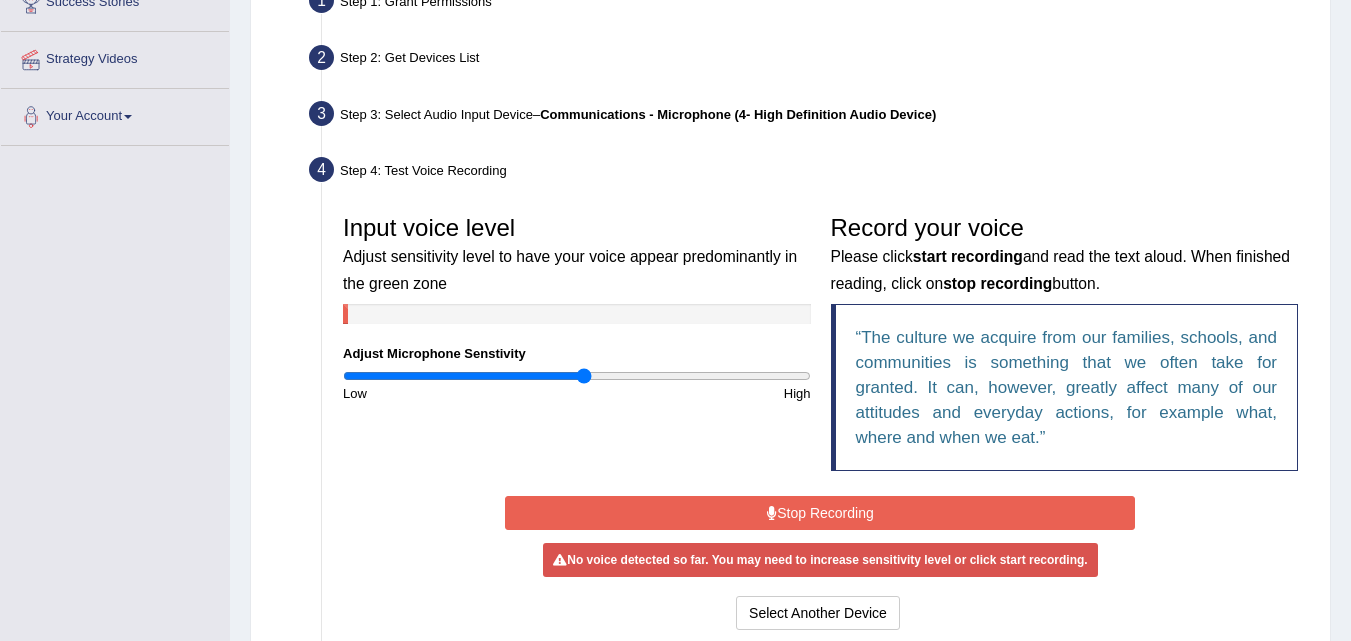 type on "1.04" 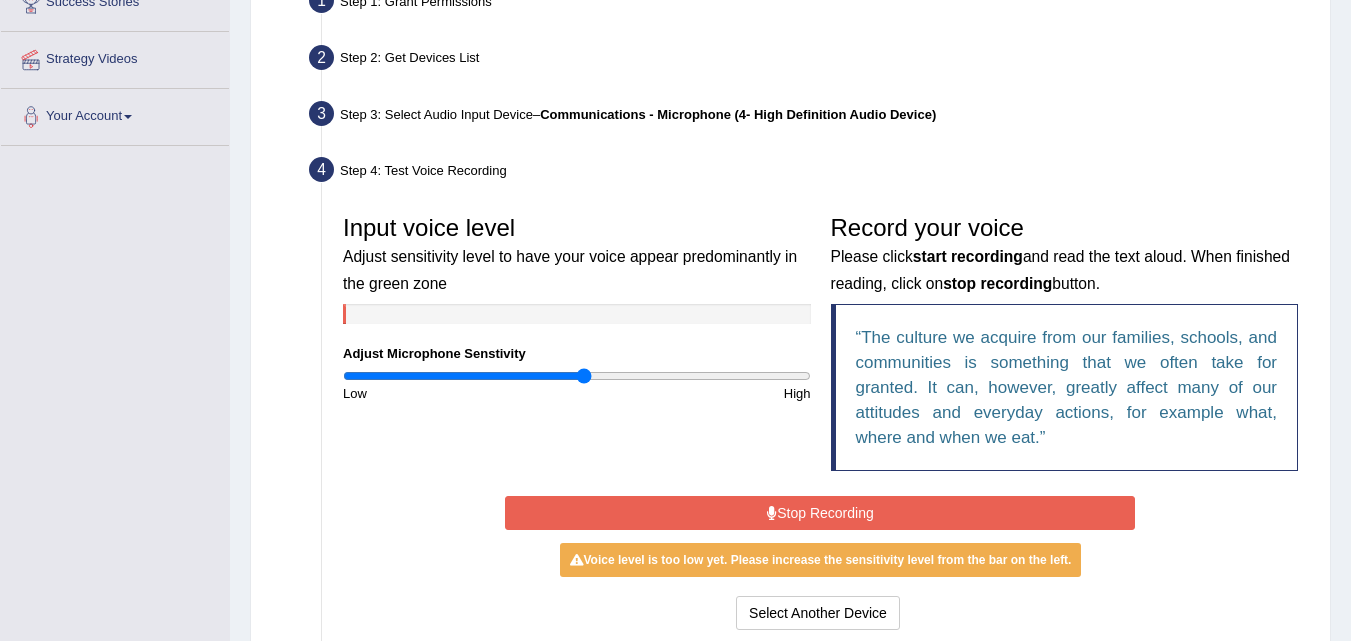 scroll, scrollTop: 622, scrollLeft: 0, axis: vertical 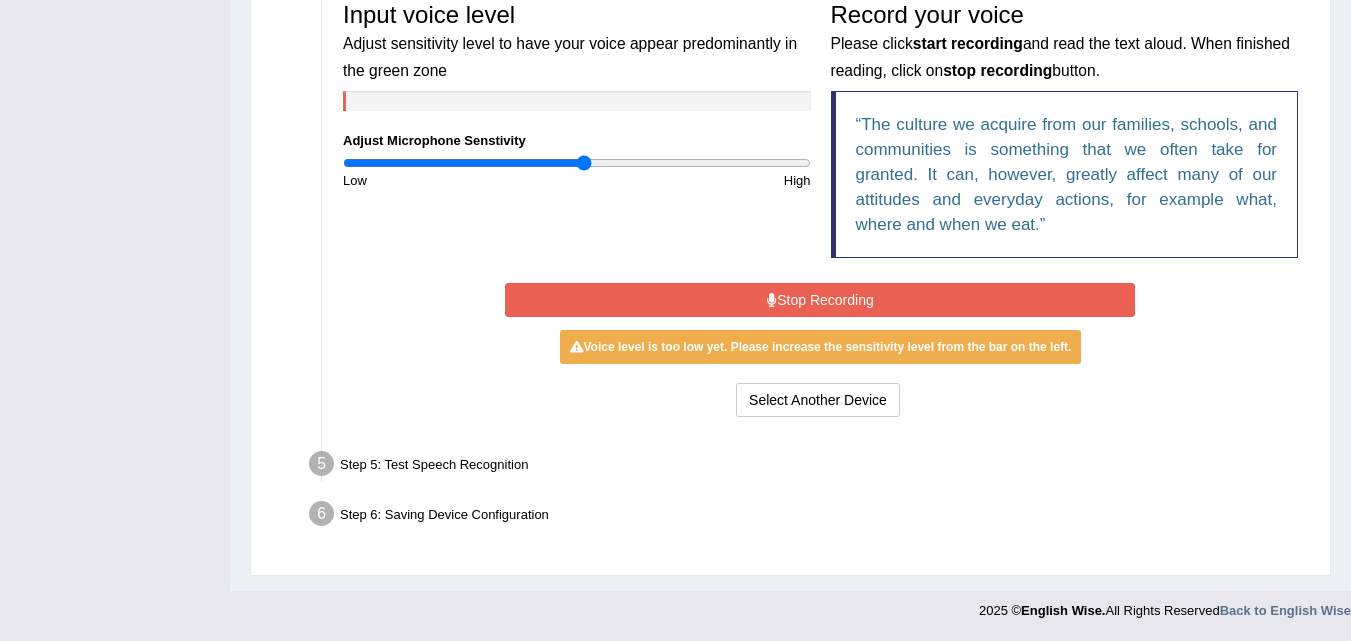click on "Step 6: Saving Device Configuration" at bounding box center (810, 517) 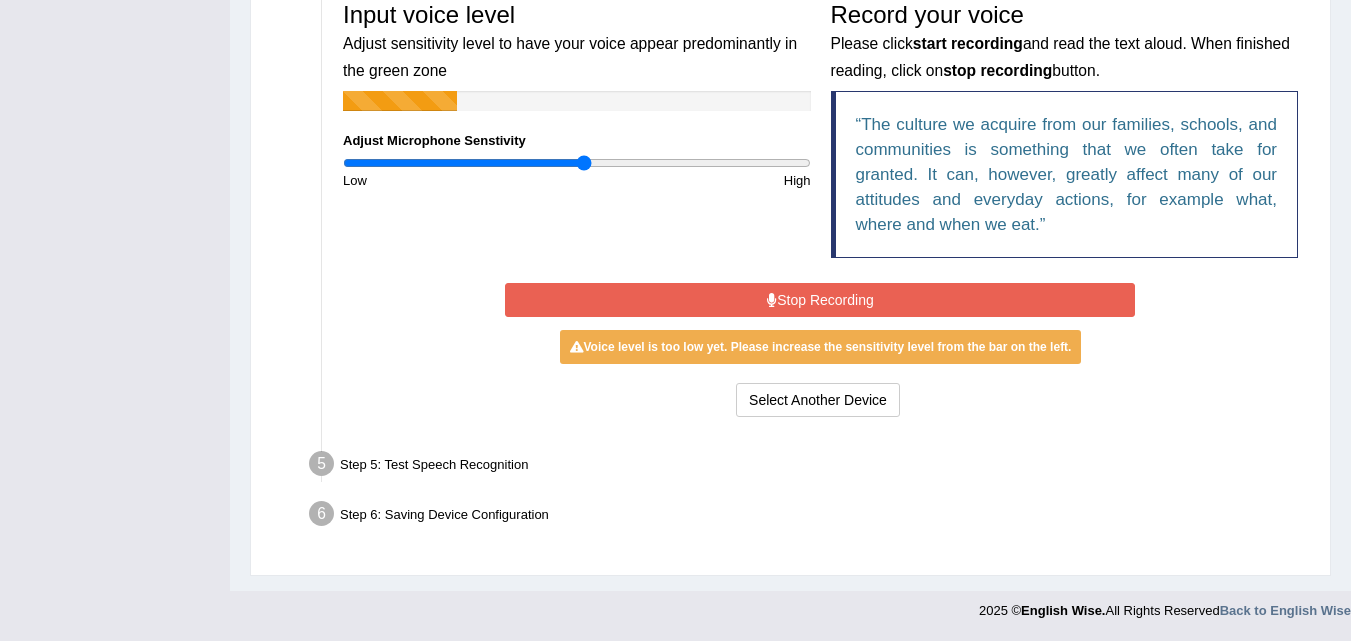 click on "Stop Recording" at bounding box center (820, 300) 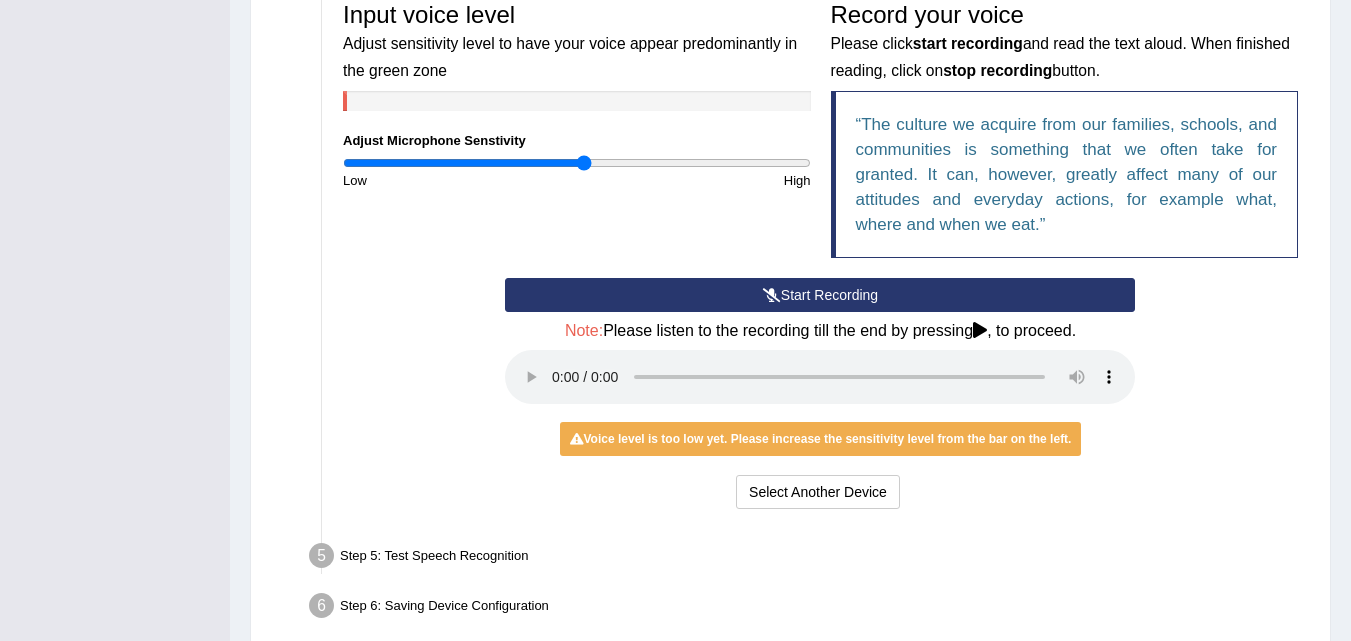 click on "Start Recording" at bounding box center (820, 295) 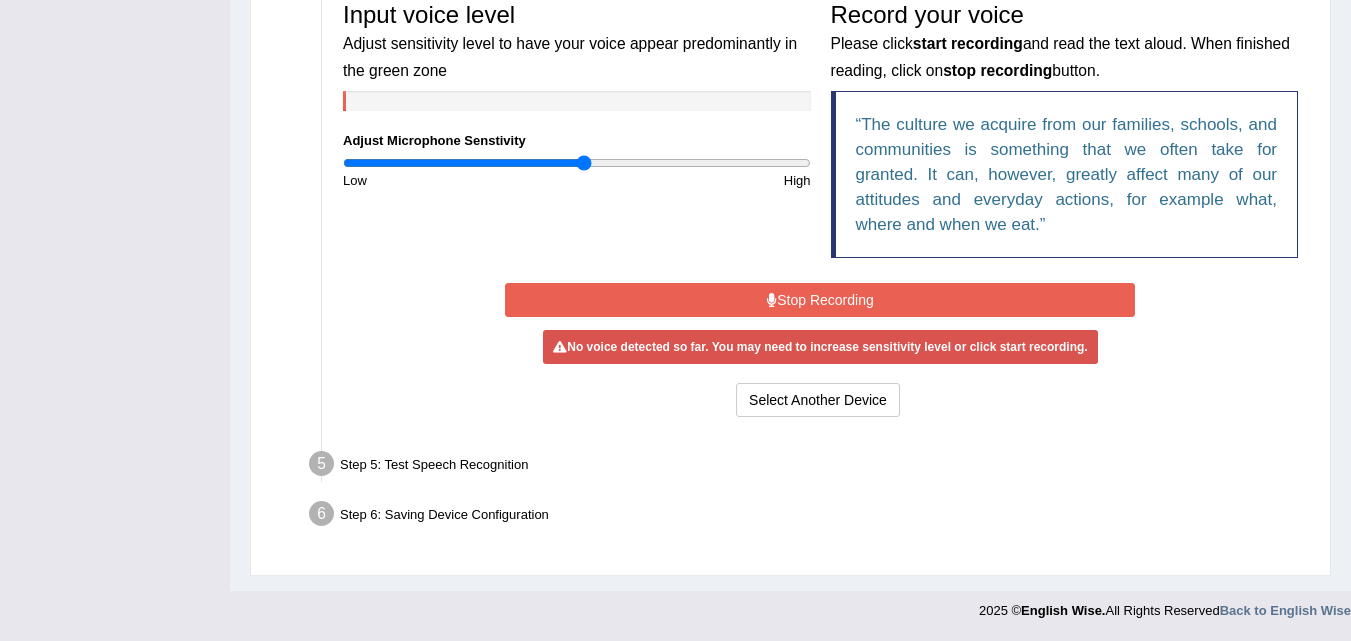 click on "Stop Recording" at bounding box center [820, 300] 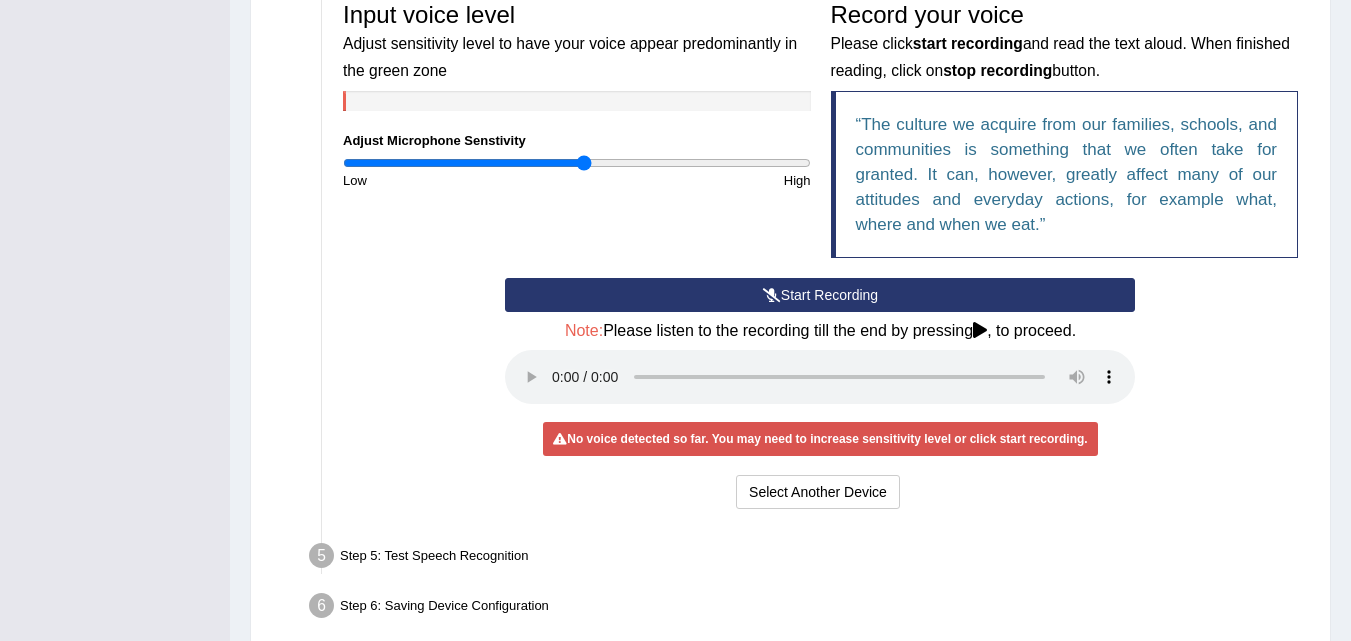 click on "Start Recording" at bounding box center (820, 295) 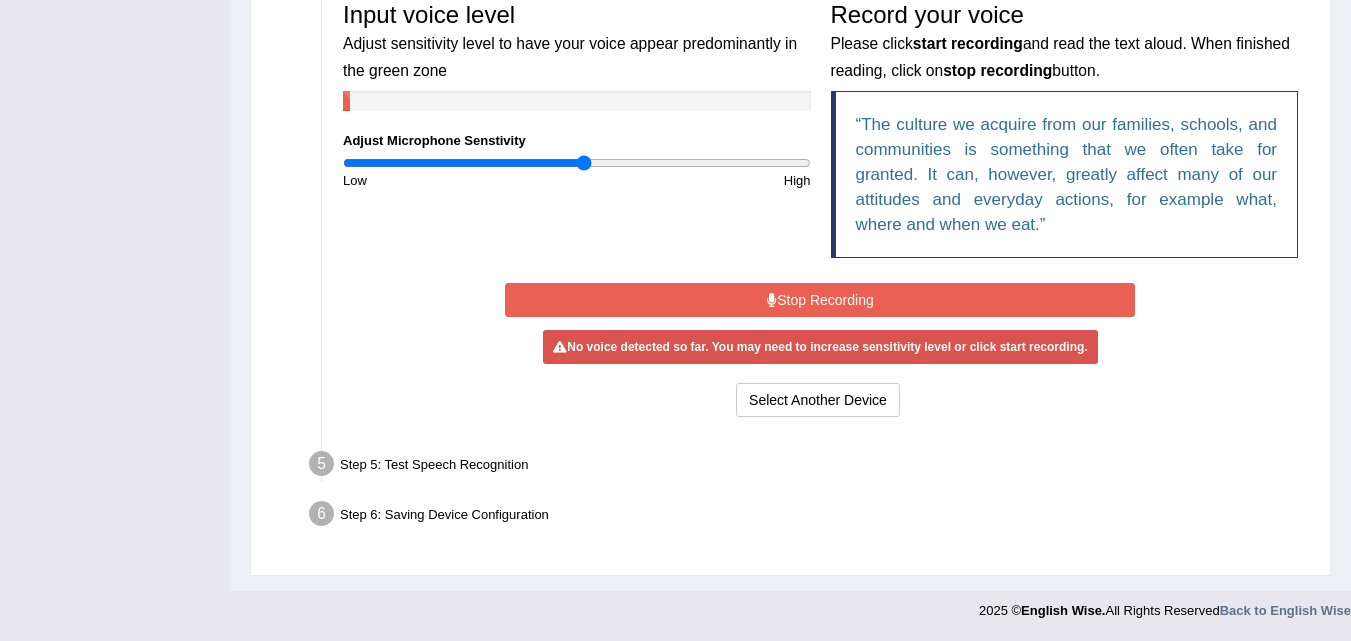 click on "Stop Recording" at bounding box center [820, 300] 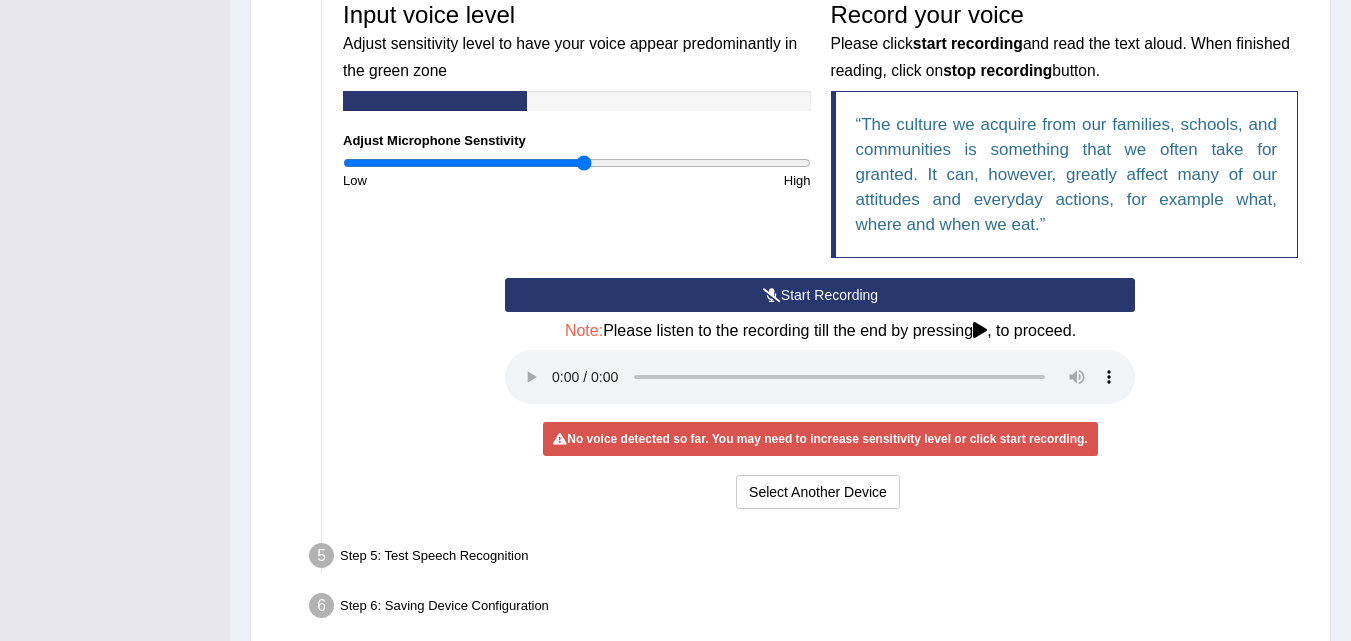 click at bounding box center (772, 295) 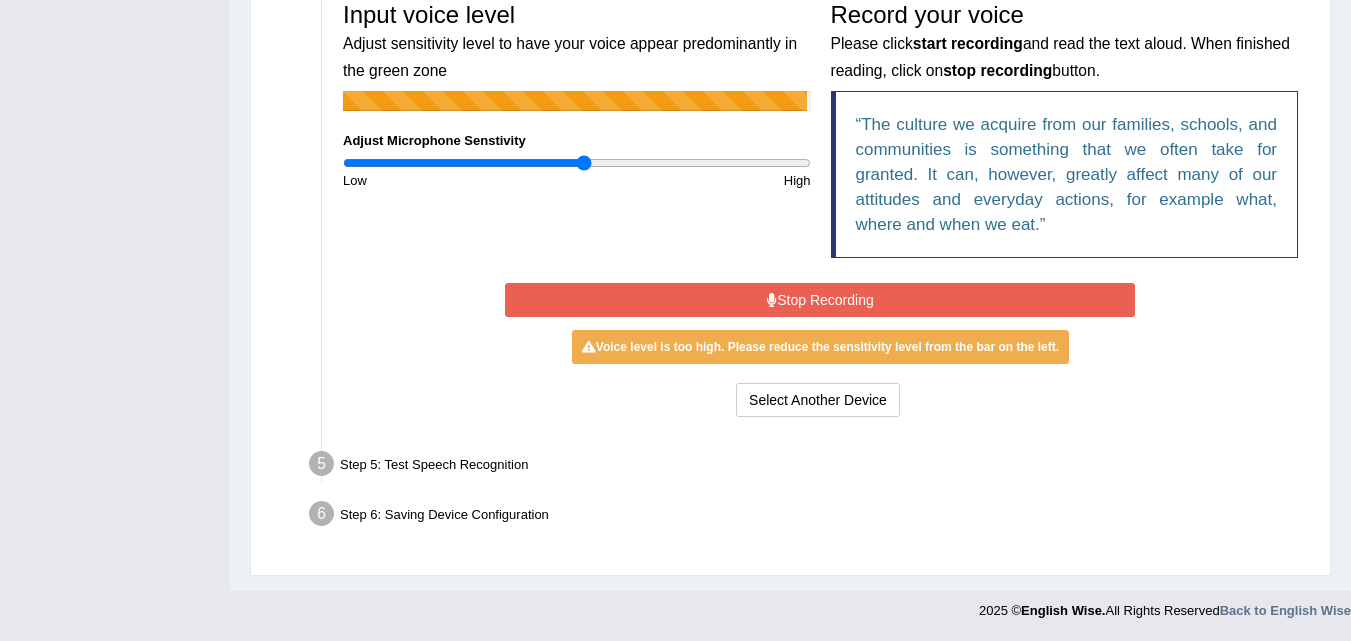 click at bounding box center (772, 300) 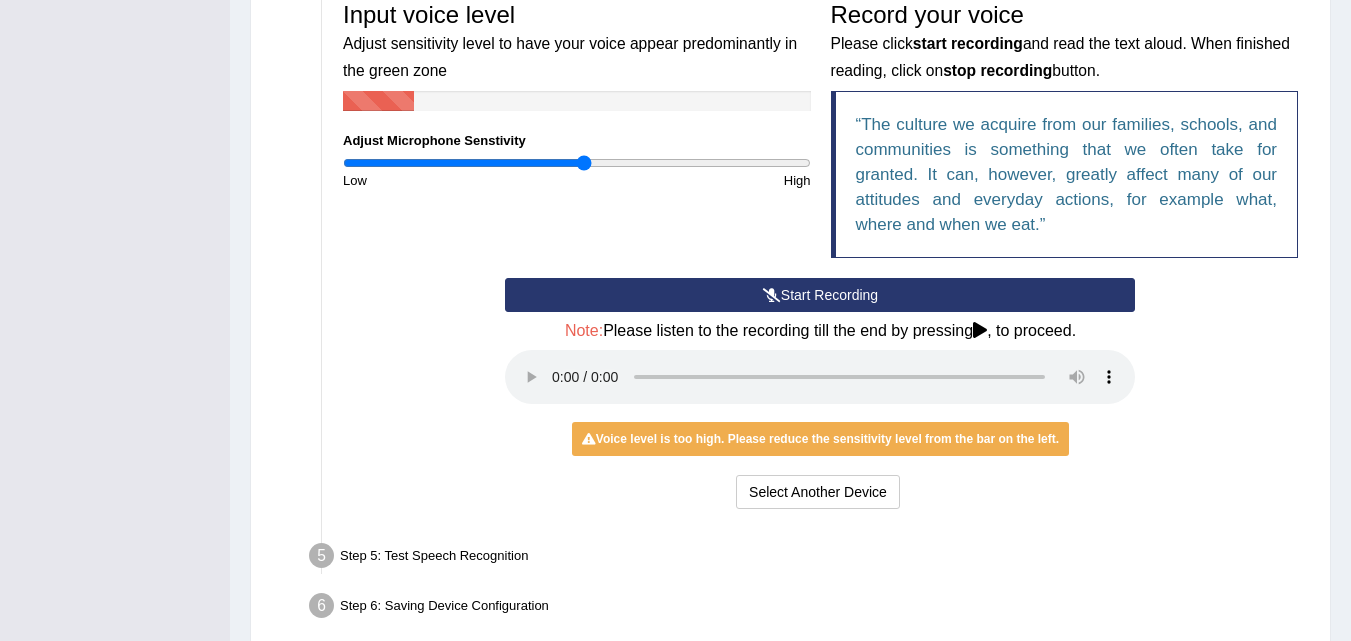 click at bounding box center [772, 295] 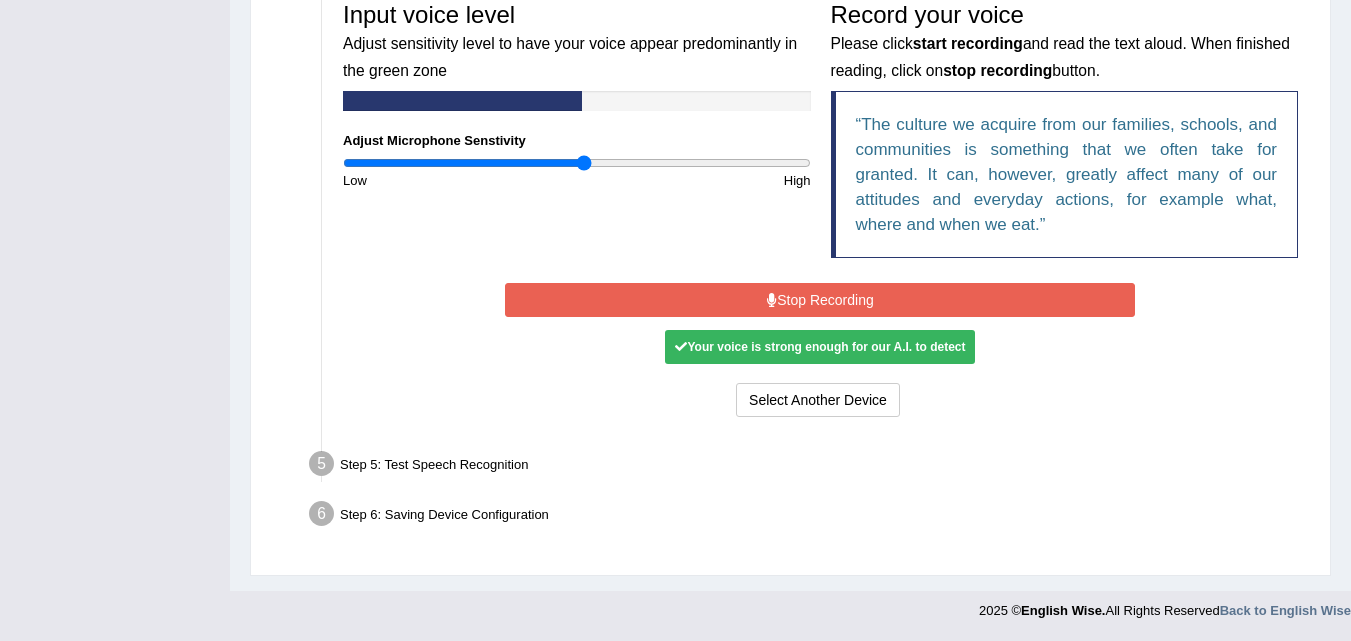 click on "Stop Recording" at bounding box center (820, 300) 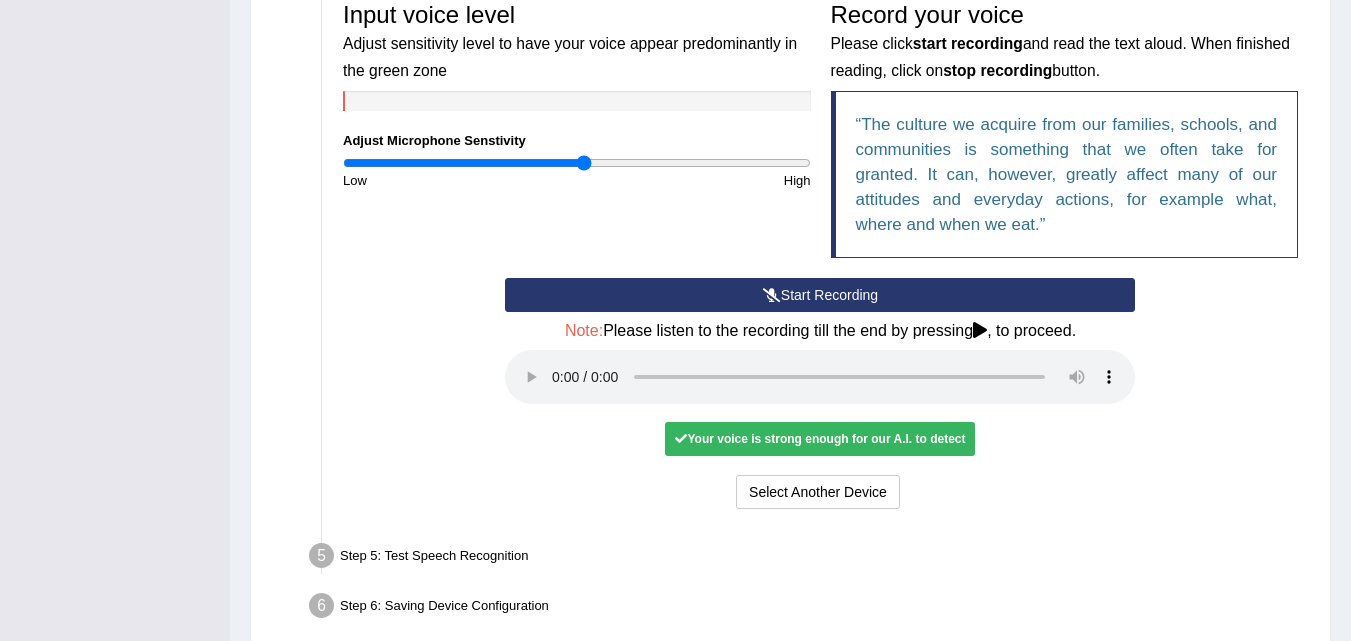click on "Start Recording" at bounding box center (820, 295) 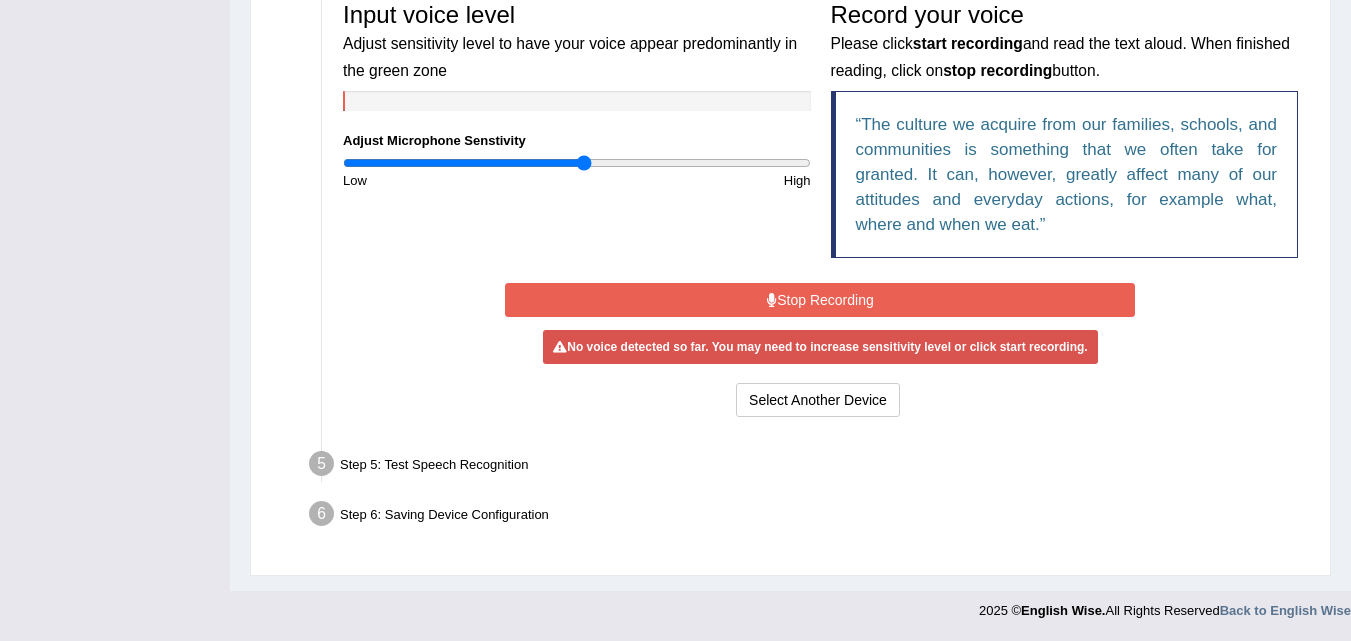 click on "Start Recording    Stop Recording   Note:  Please listen to the recording till the end by pressing  , to proceed.       No voice detected so far. You may need to increase sensitivity level or click start recording.     Voice level is too low yet. Please increase the sensitivity level from the bar on the left.     Your voice is strong enough for our A.I. to detect    Voice level is too high. Please reduce the sensitivity level from the bar on the left.     Select Another Device   Voice is ok. Go to Next step" at bounding box center (820, 350) 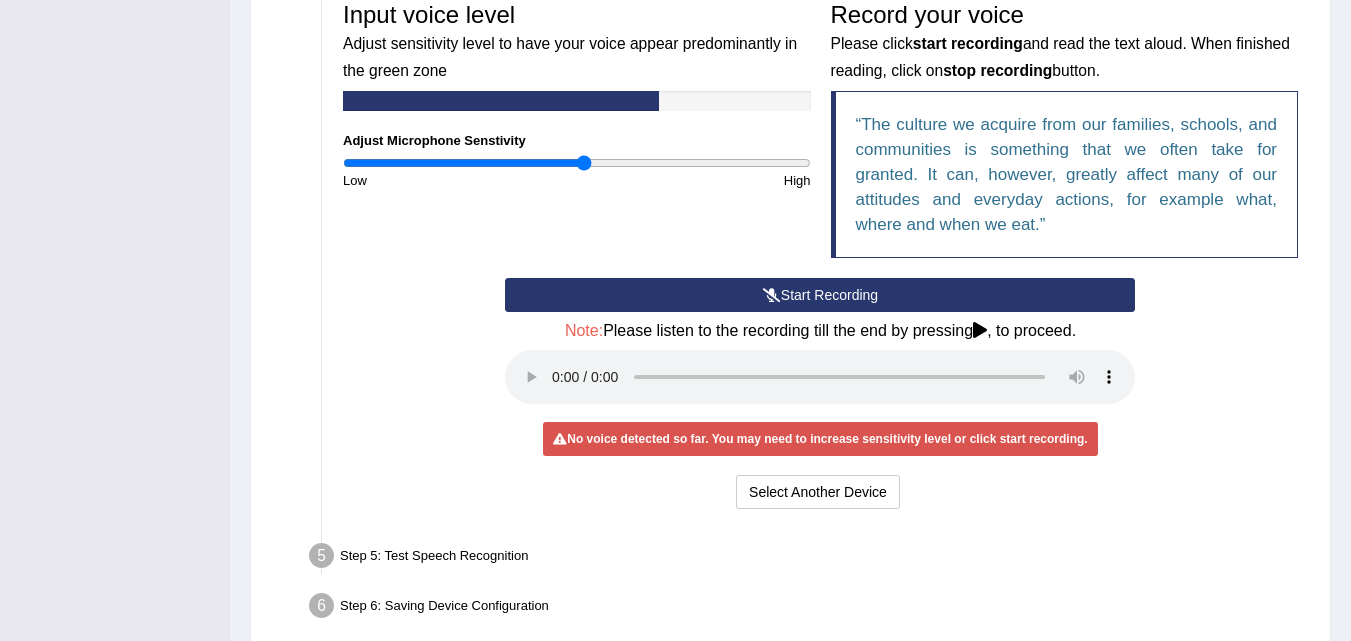 click on "Start Recording" at bounding box center (820, 295) 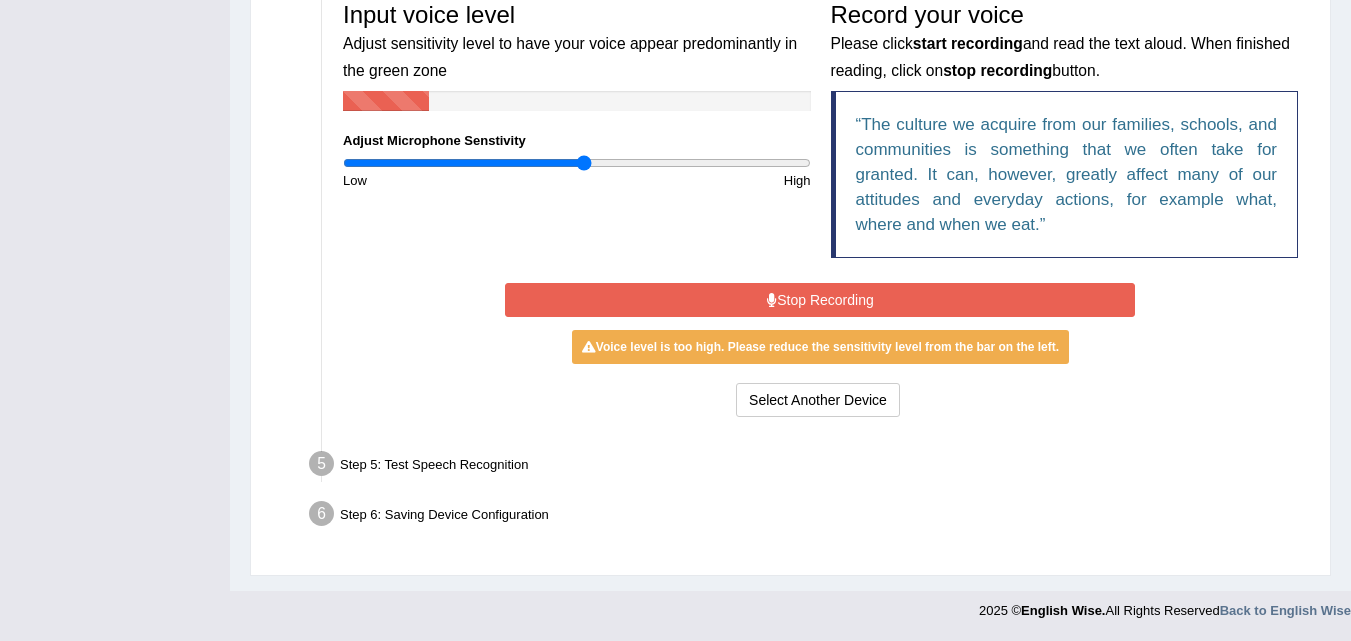 click on "Stop Recording" at bounding box center [820, 300] 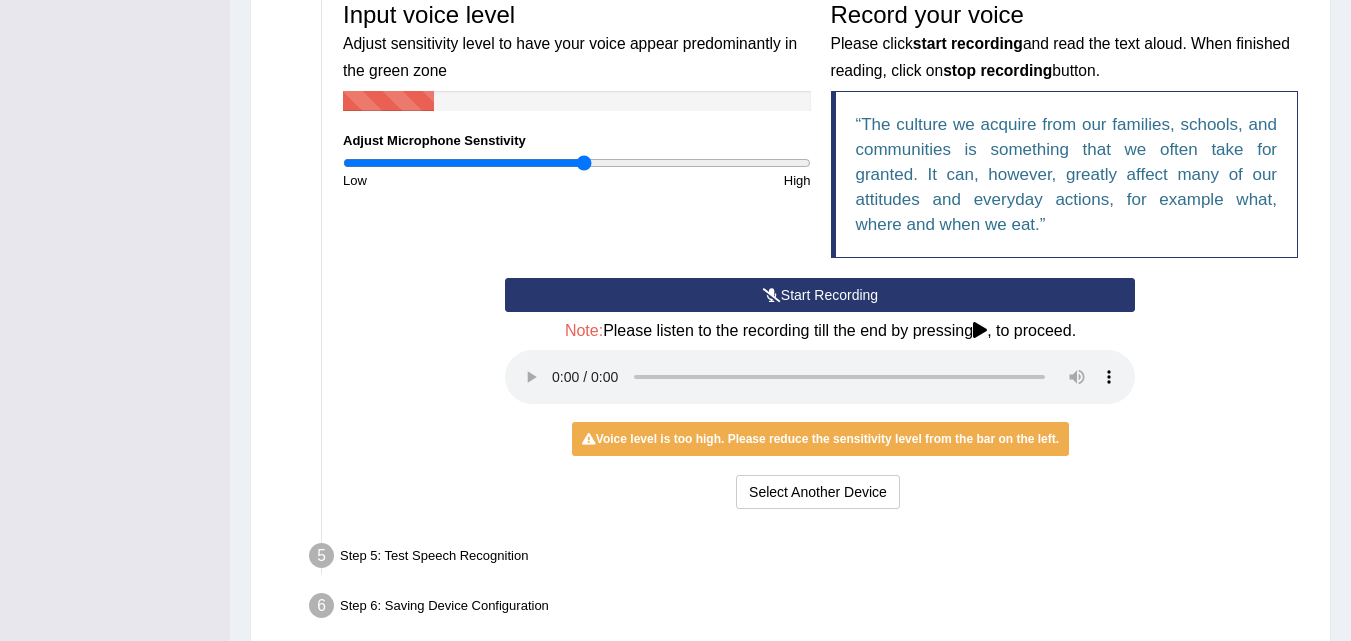click on "Start Recording" at bounding box center (820, 295) 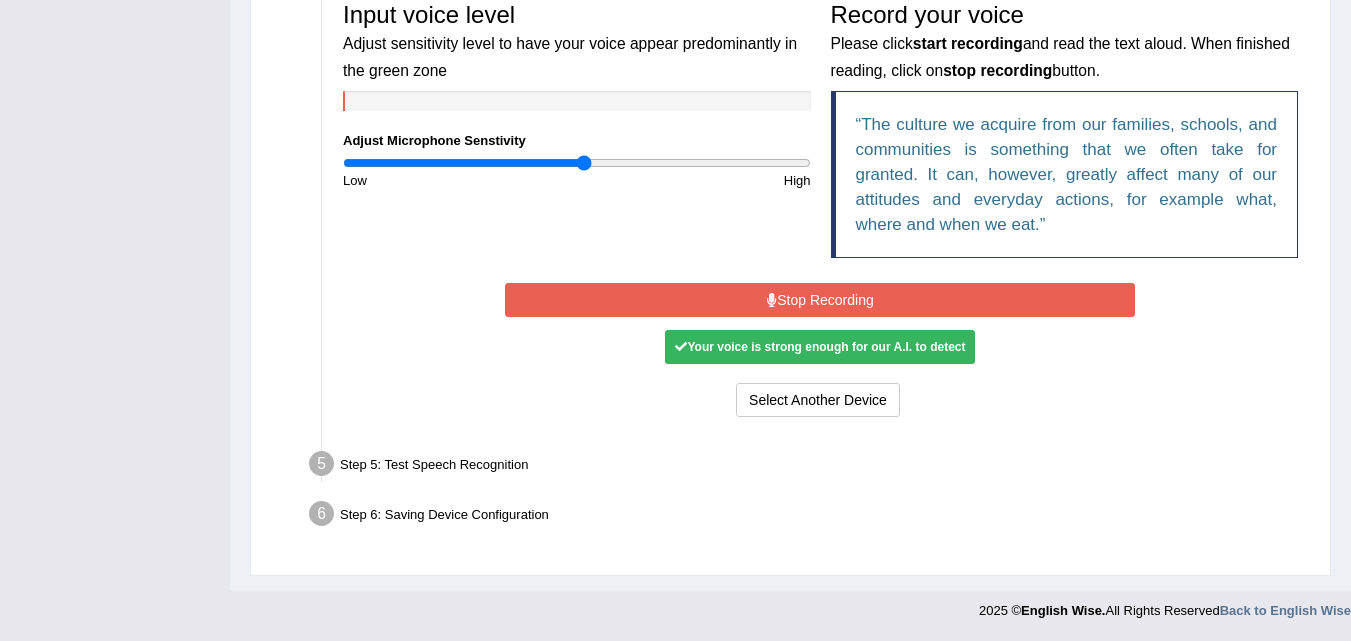 click on "Stop Recording" at bounding box center (820, 300) 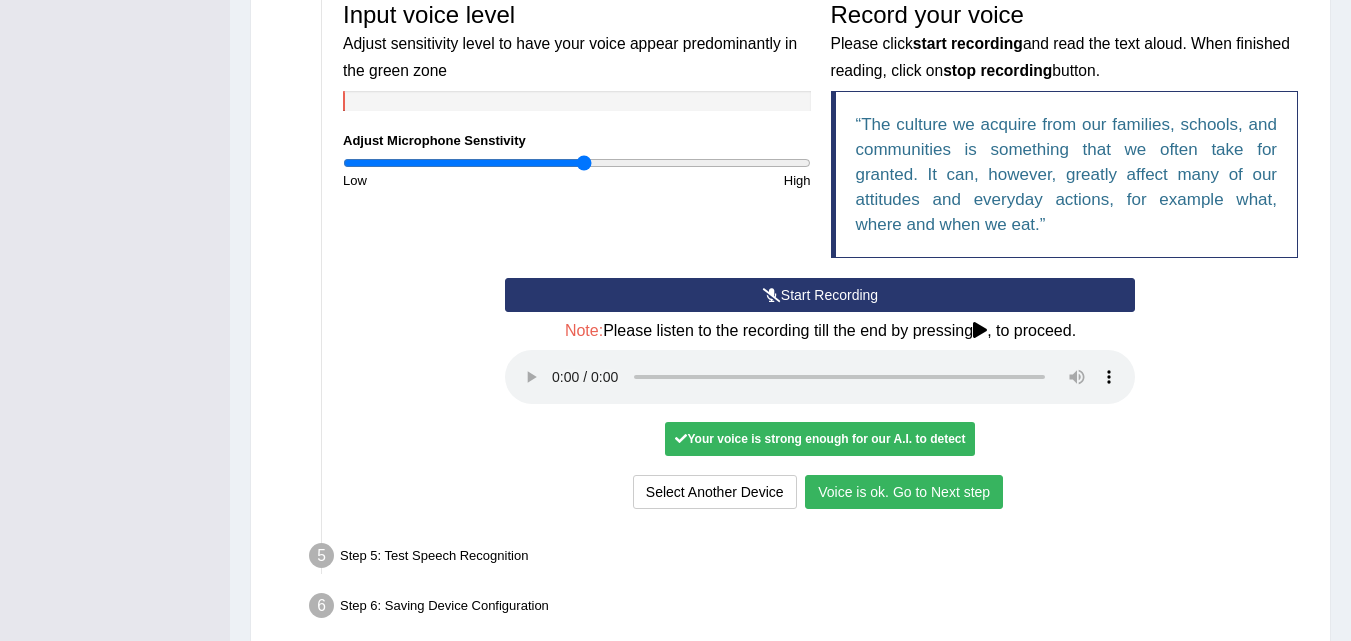drag, startPoint x: 926, startPoint y: 488, endPoint x: 835, endPoint y: 517, distance: 95.50916 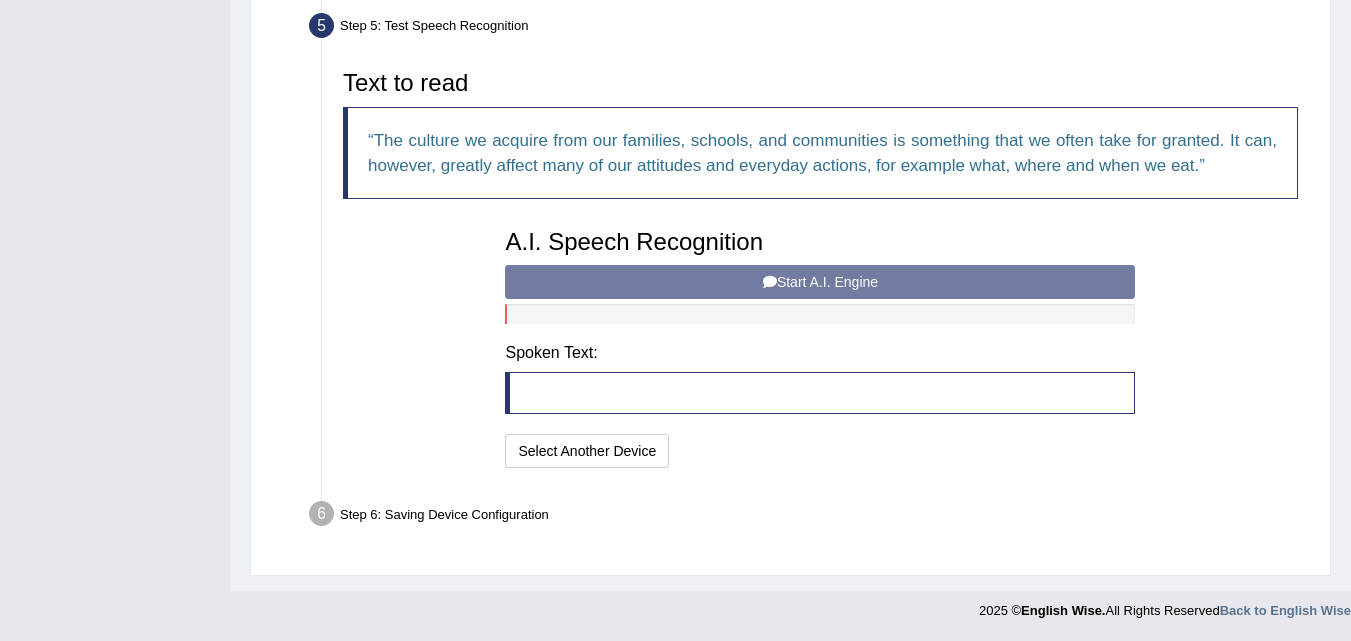 scroll, scrollTop: 610, scrollLeft: 0, axis: vertical 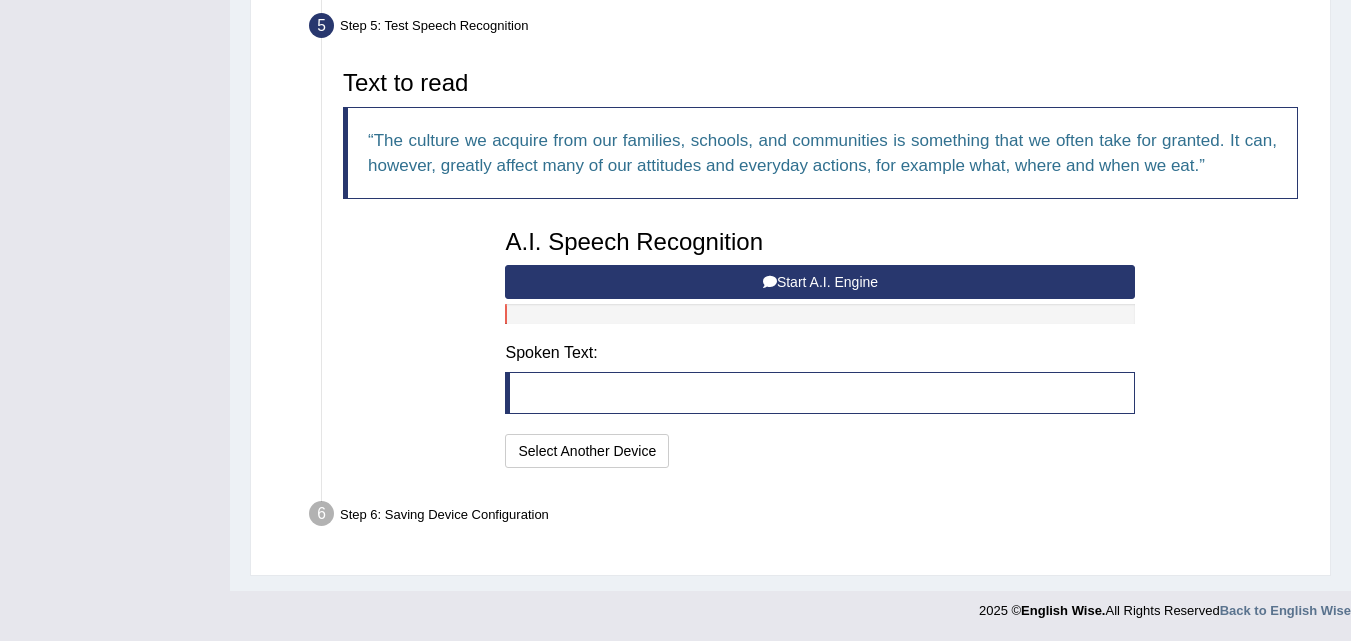 click on "Start A.I. Engine" at bounding box center [820, 282] 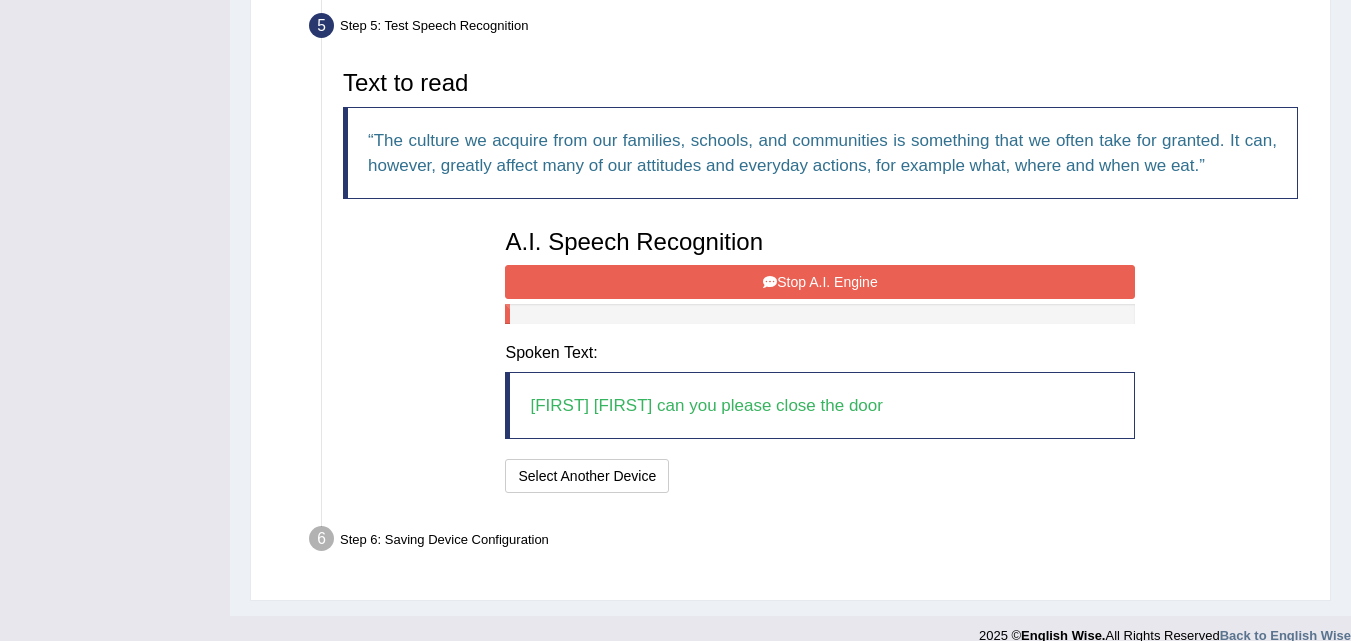 click on "Stop A.I. Engine" at bounding box center (820, 282) 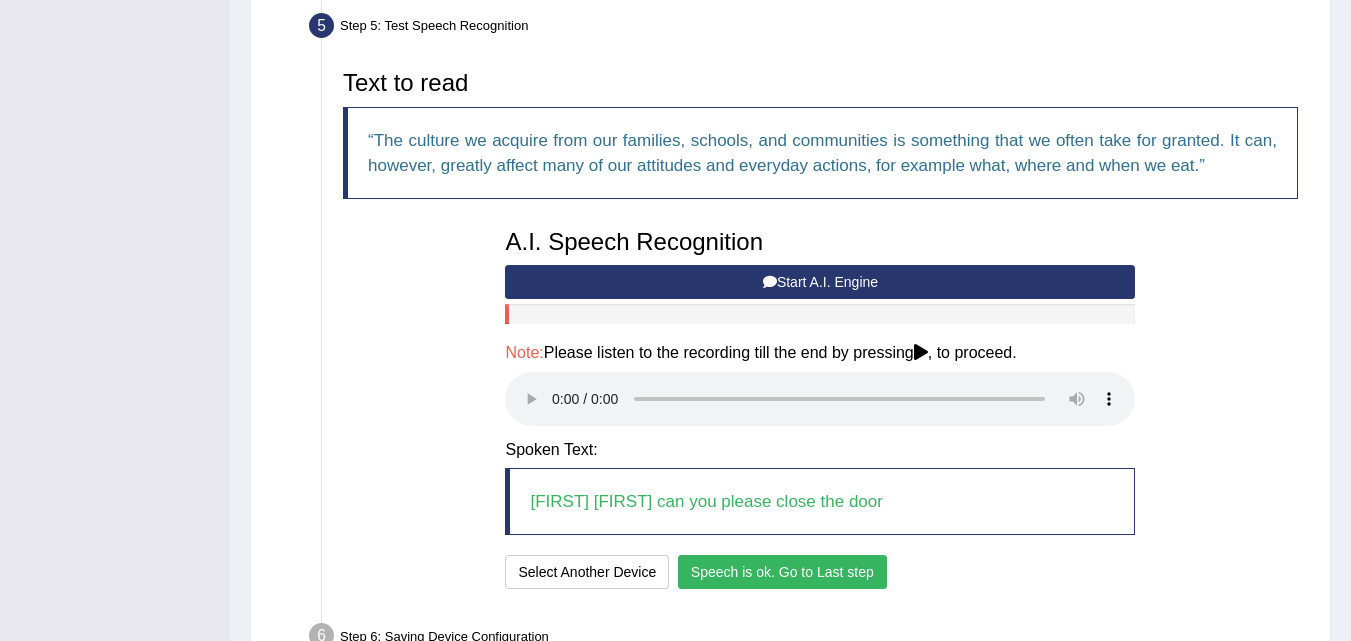 click on "Speech is ok. Go to Last step" at bounding box center [782, 572] 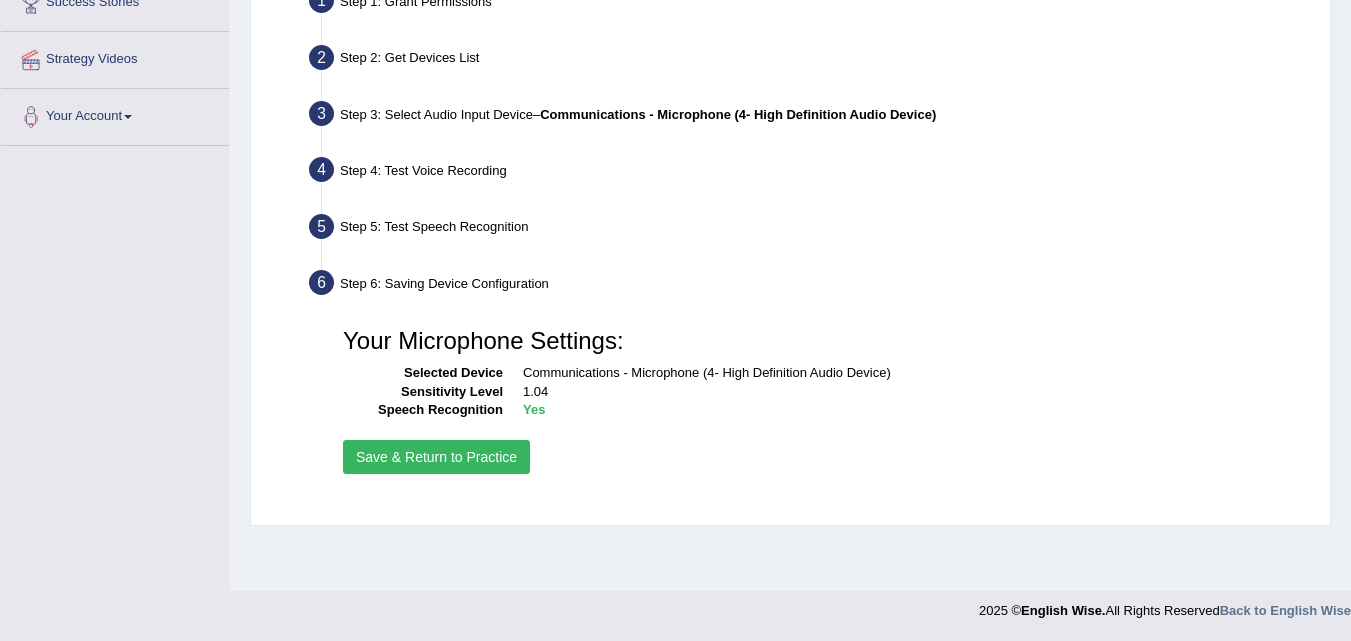 scroll, scrollTop: 409, scrollLeft: 0, axis: vertical 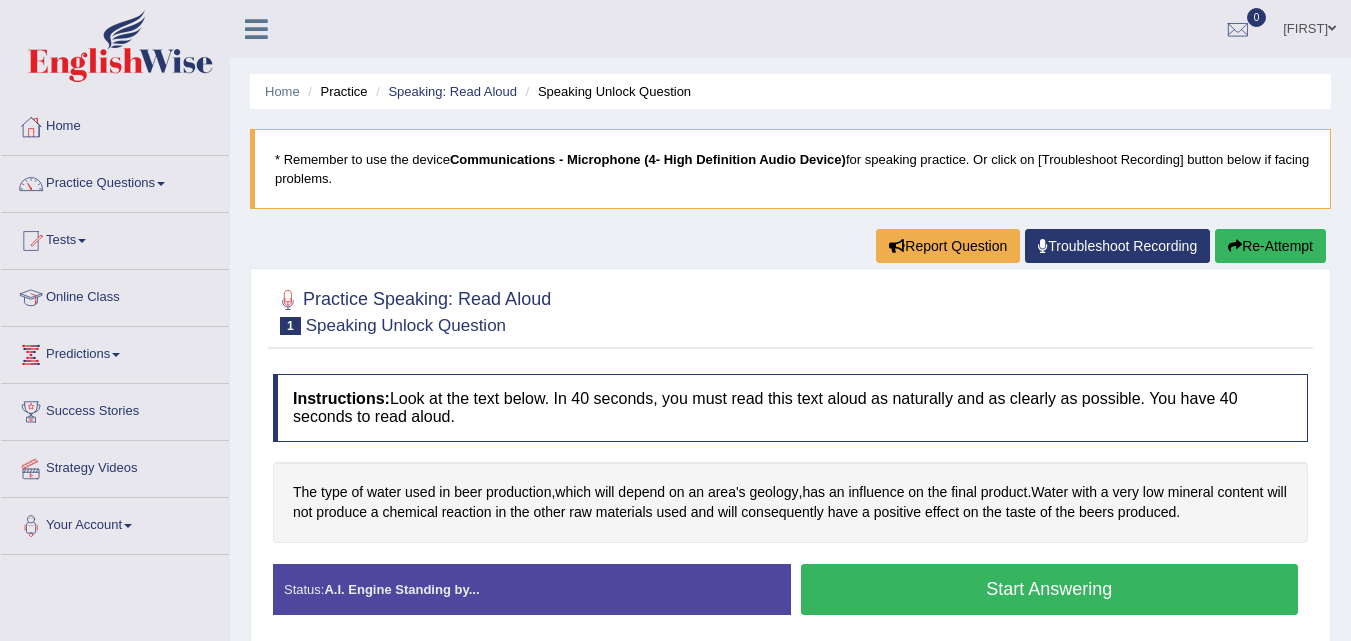click on "Start Answering" at bounding box center [1050, 589] 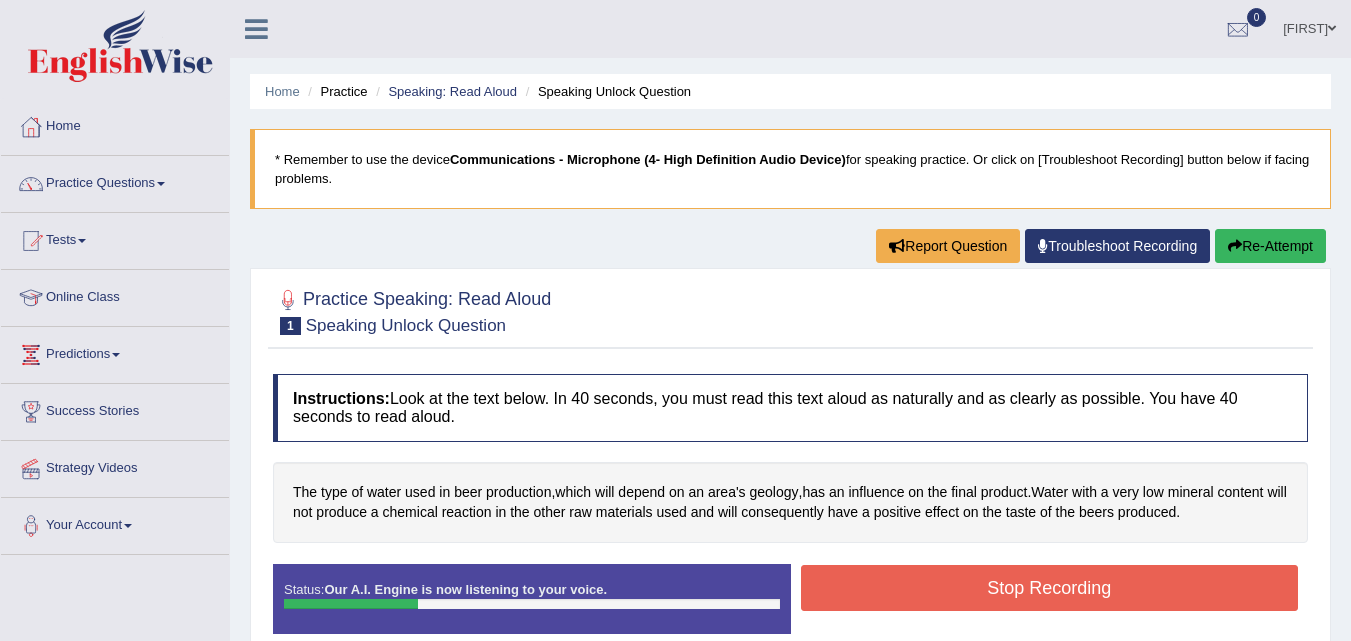 click on "Stop Recording" at bounding box center [1050, 588] 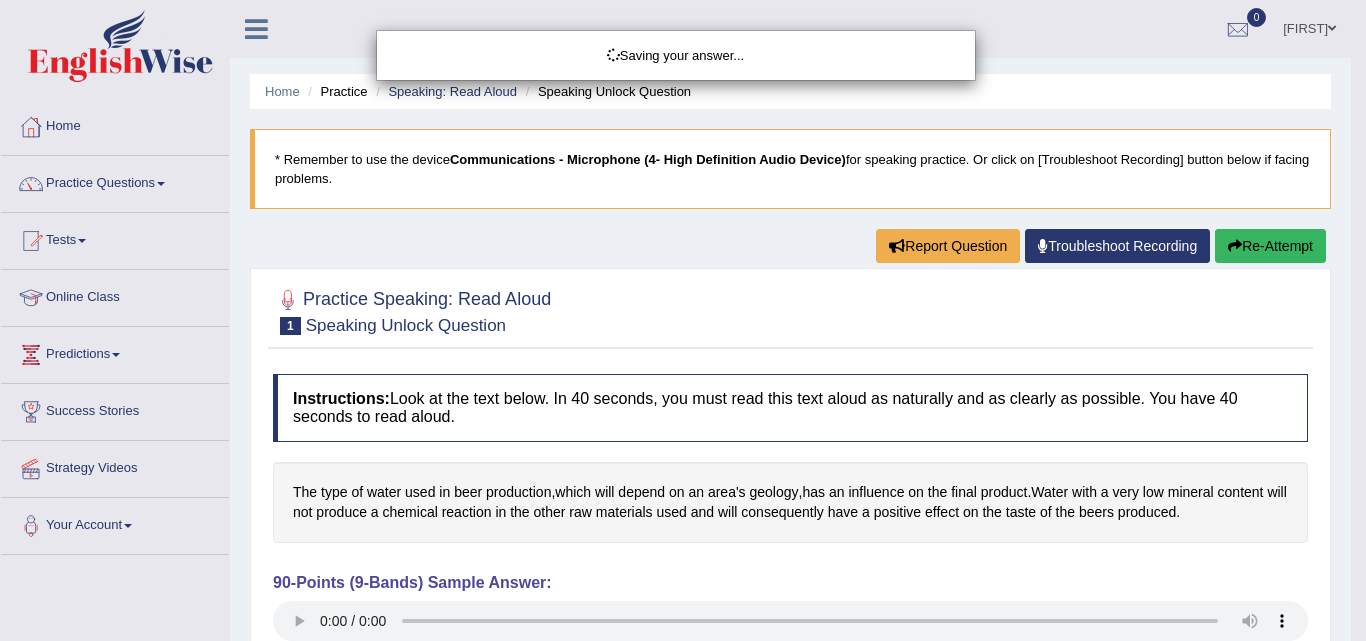 click on "Saving your answer..." at bounding box center (683, 320) 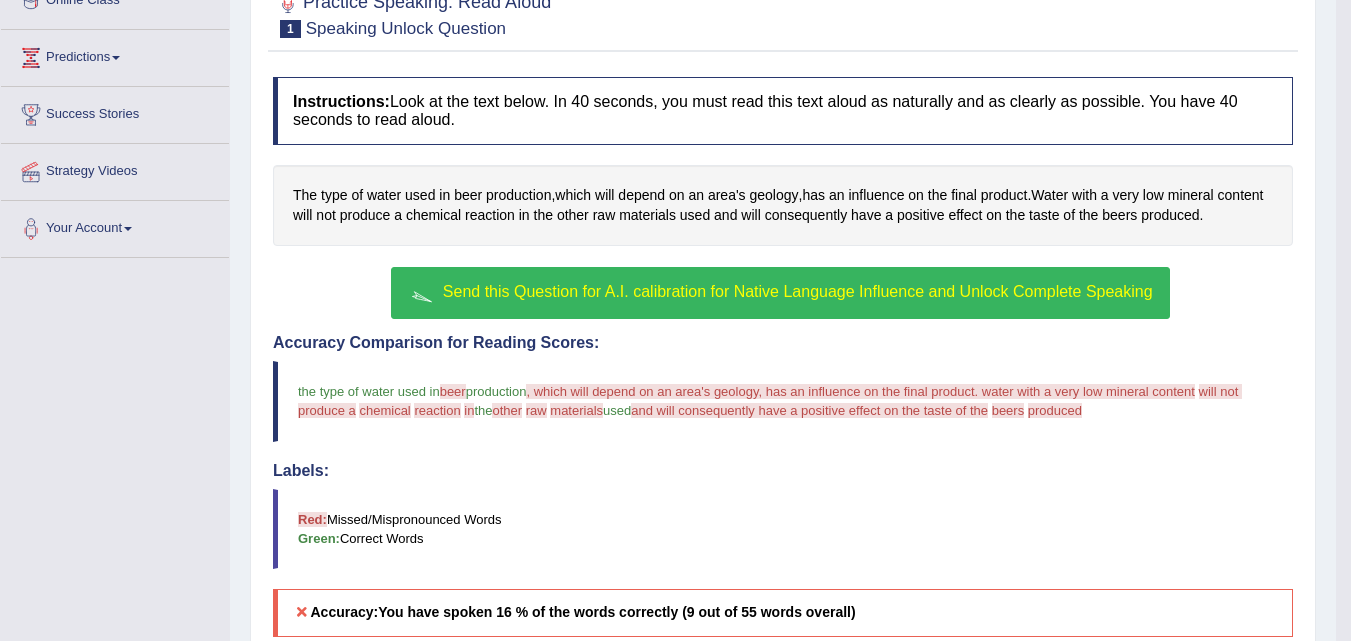 scroll, scrollTop: 400, scrollLeft: 0, axis: vertical 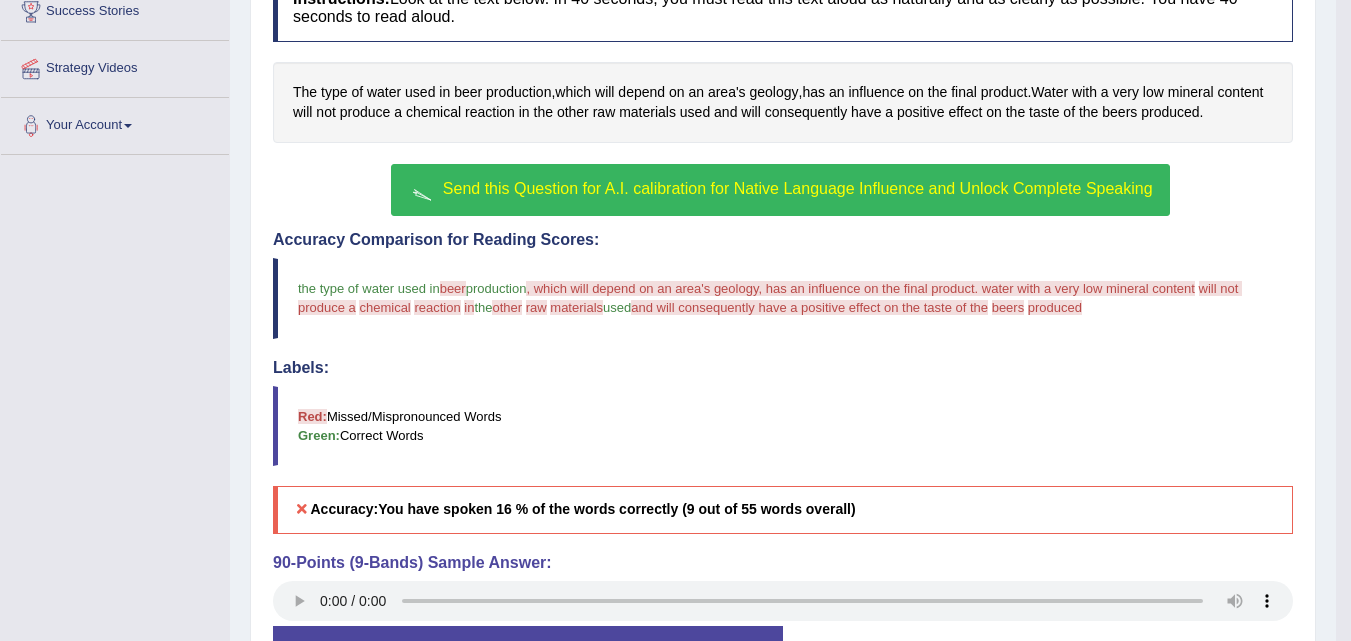 click on "Instructions:  Look at the text below. In 40 seconds, you must read this text aloud as naturally and as clearly as possible. You have 40 seconds to read aloud.
The   type   of   water   used   in   beer   production ,  which   will   depend   on   an   area's   geology ,  has   an   influence   on   the   final   product .  Water   with   a   very   low   mineral   content   will   not   produce   a   chemical   reaction   in   the   other   raw   materials   used   and   will   consequently   have   a   positive   effect   on   the   taste   of   the   beers   produced . Created with Highcharts 7.1.2 Too low Too high Time Pitch meter: 0 10 20 30 40 Created with Highcharts 7.1.2 Great Too slow Too fast Time Speech pace meter: 0 10 20 30 40   Send this Question for A.I. calibration for Native Language Influence and Unlock Complete Speaking Accuracy Comparison for Reading Scores: yes no  the type of water used in  beer via  production   will not produce a please   chemical pick   reaction   in" at bounding box center (783, 343) 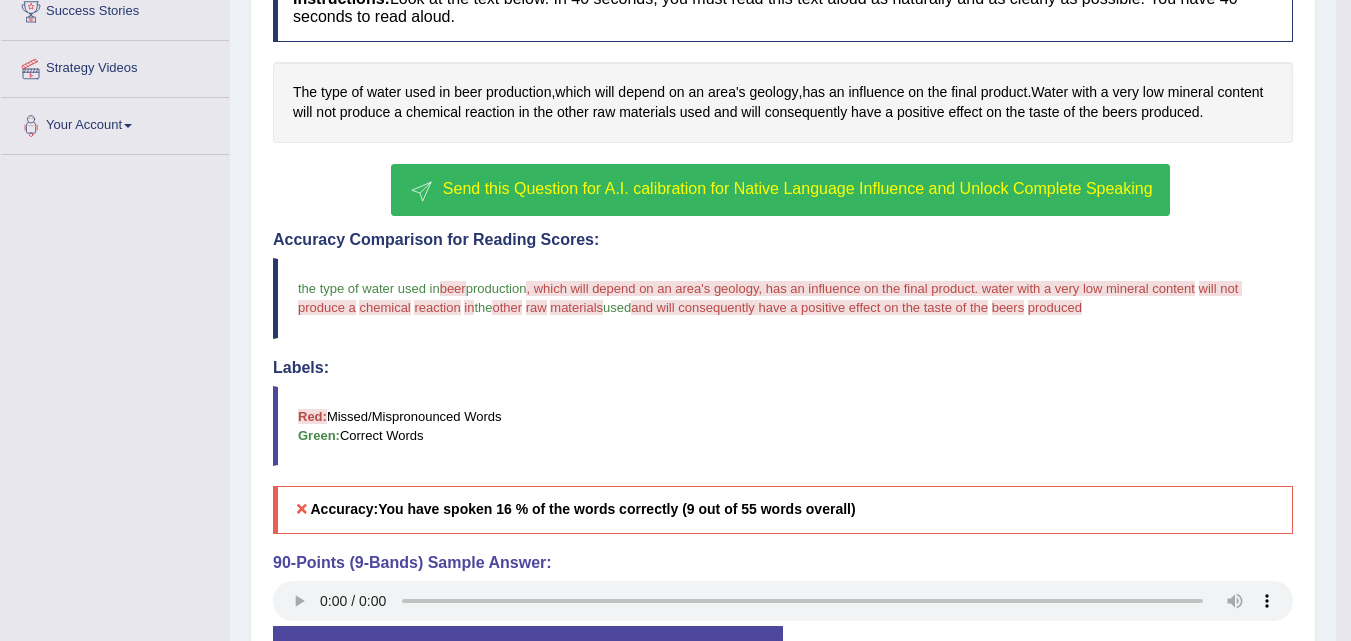 click on "Send this Question for A.I. calibration for Native Language Influence and Unlock Complete Speaking" at bounding box center (798, 188) 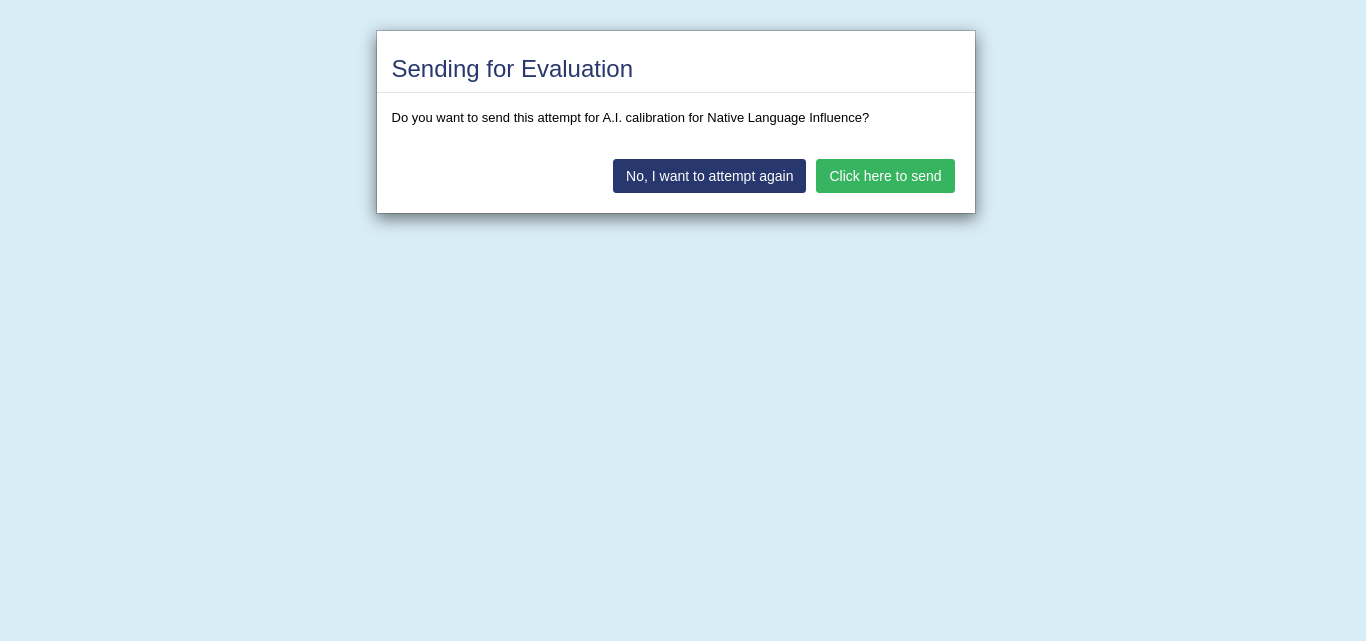 click on "Click here to send" at bounding box center (885, 176) 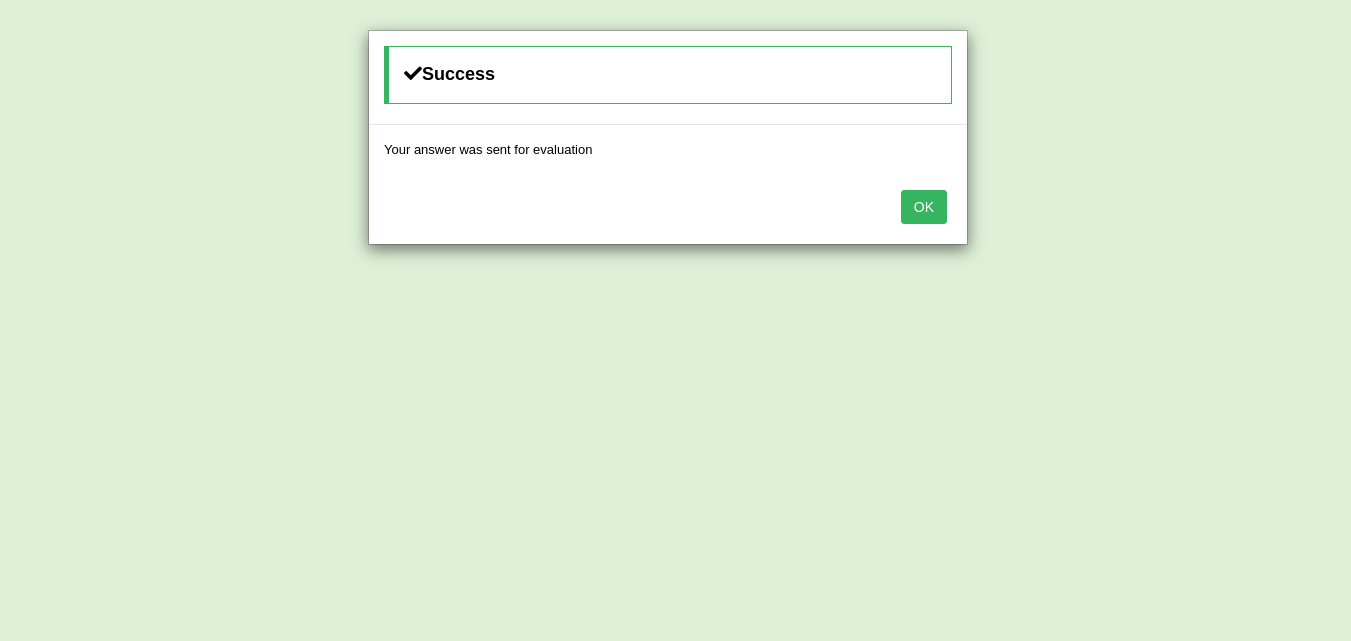 click on "OK" at bounding box center [924, 207] 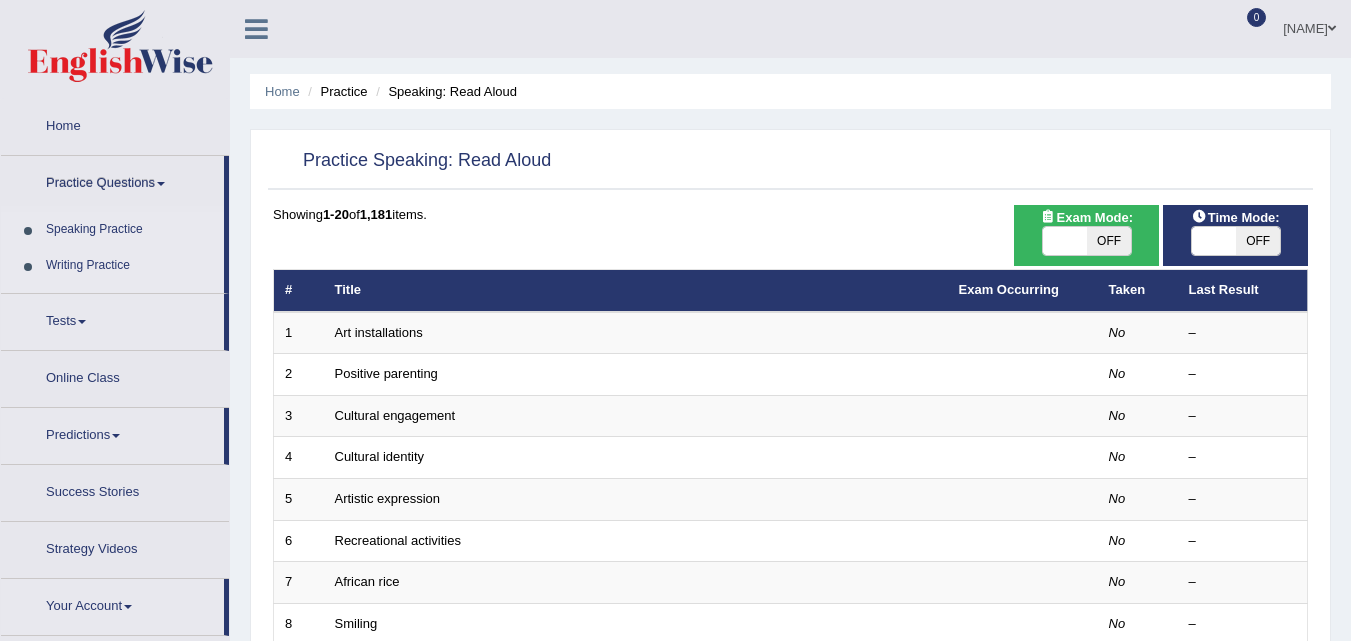 scroll, scrollTop: 0, scrollLeft: 0, axis: both 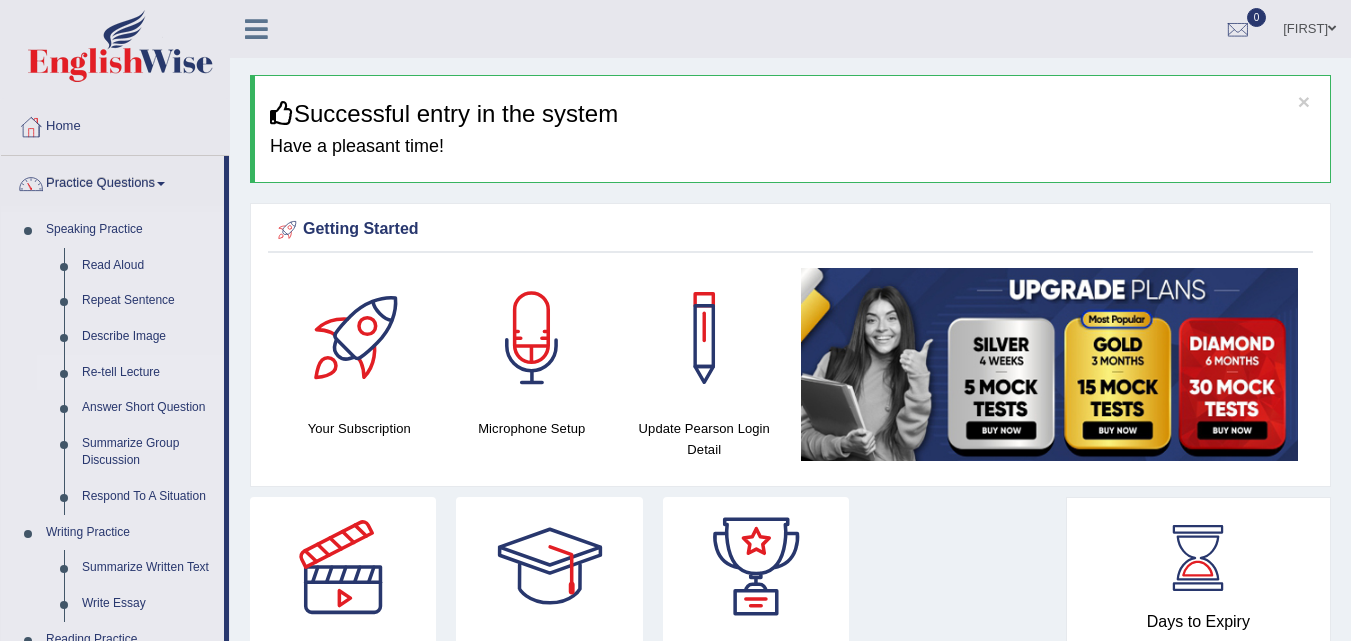 click on "Re-tell Lecture" at bounding box center (148, 373) 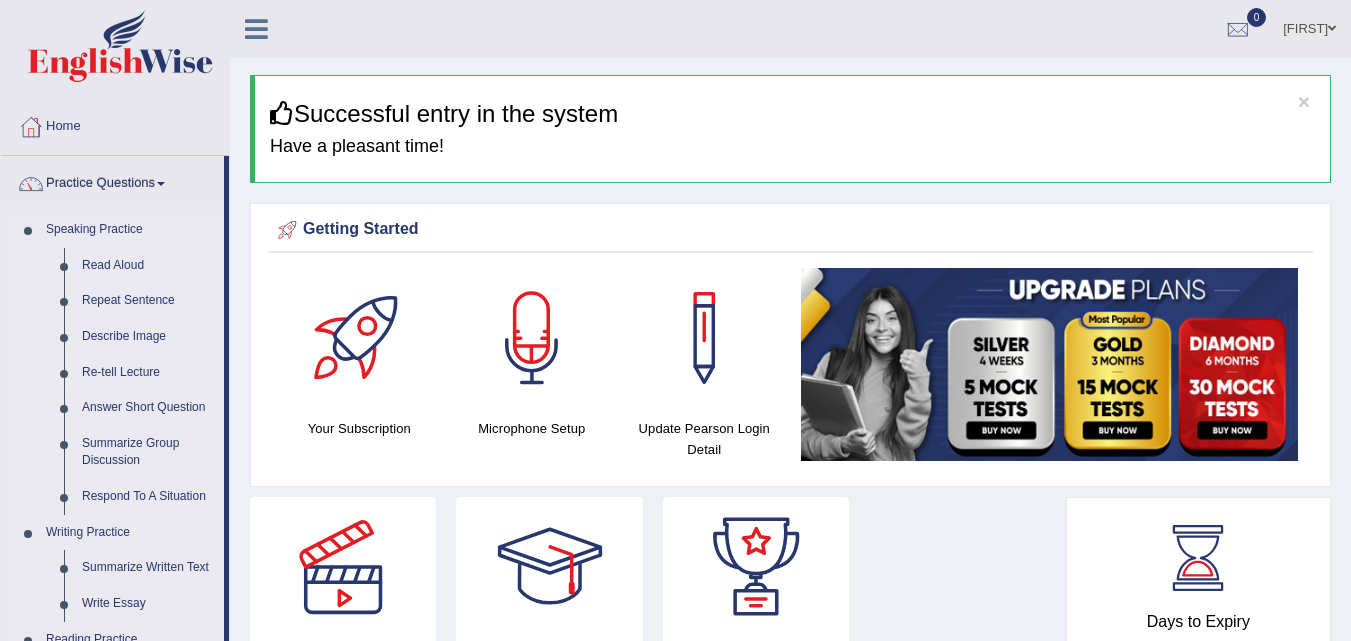 click on "Re-tell Lecture" at bounding box center (148, 373) 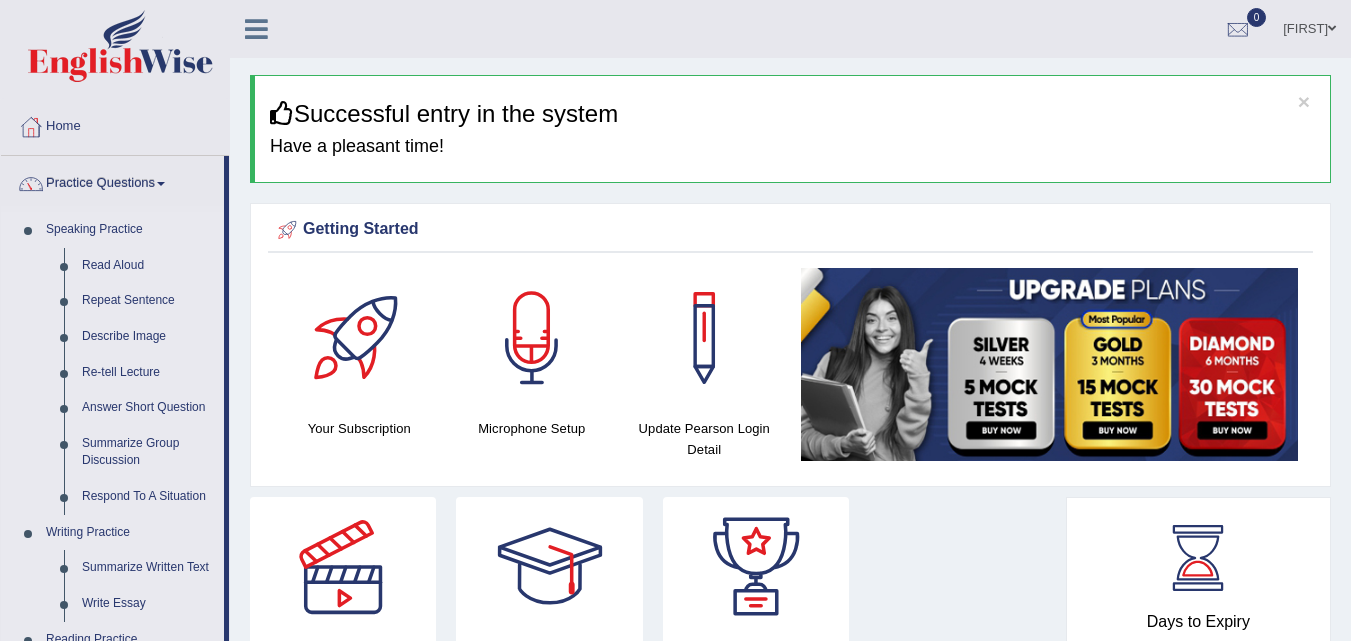 click on "Re-tell Lecture" at bounding box center [148, 373] 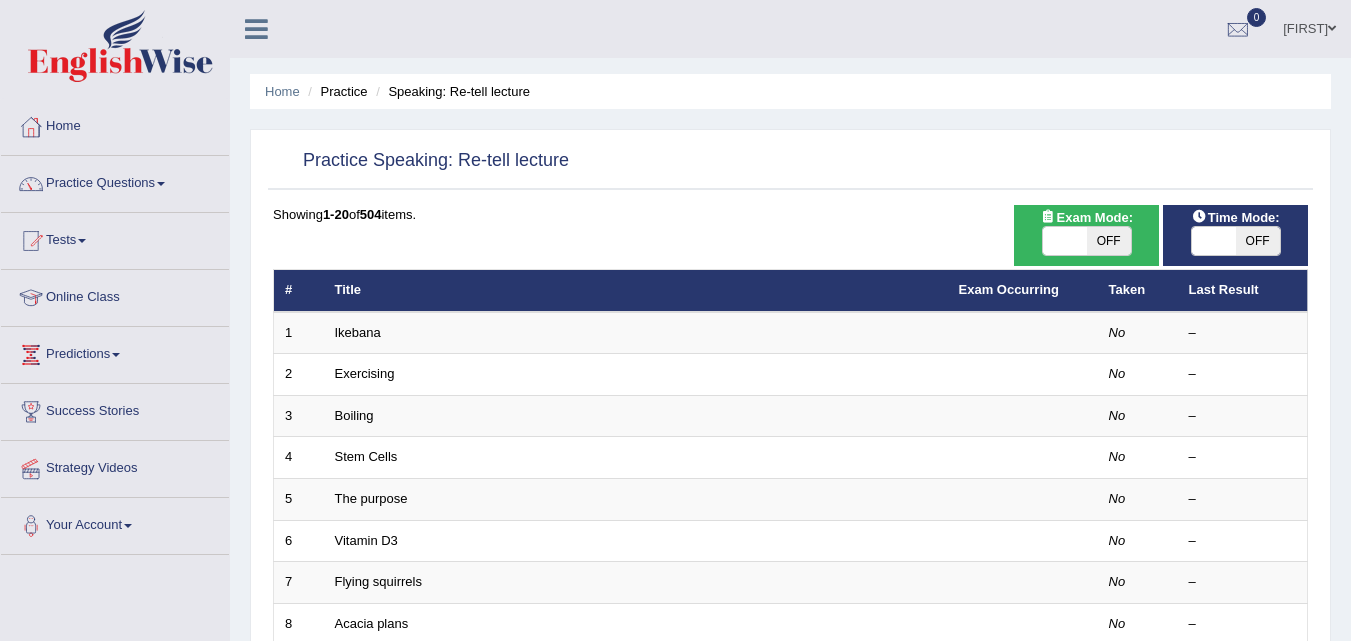 scroll, scrollTop: 0, scrollLeft: 0, axis: both 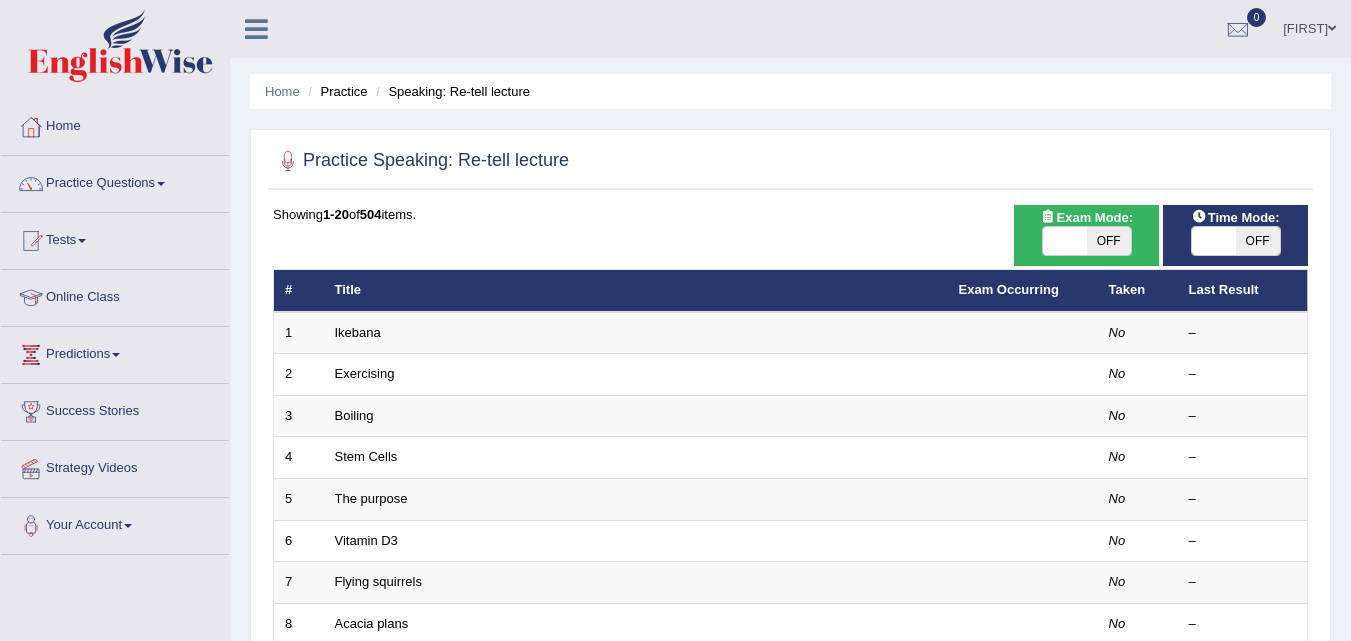 click on "Time Mode:
ON   OFF" at bounding box center (1235, 235) 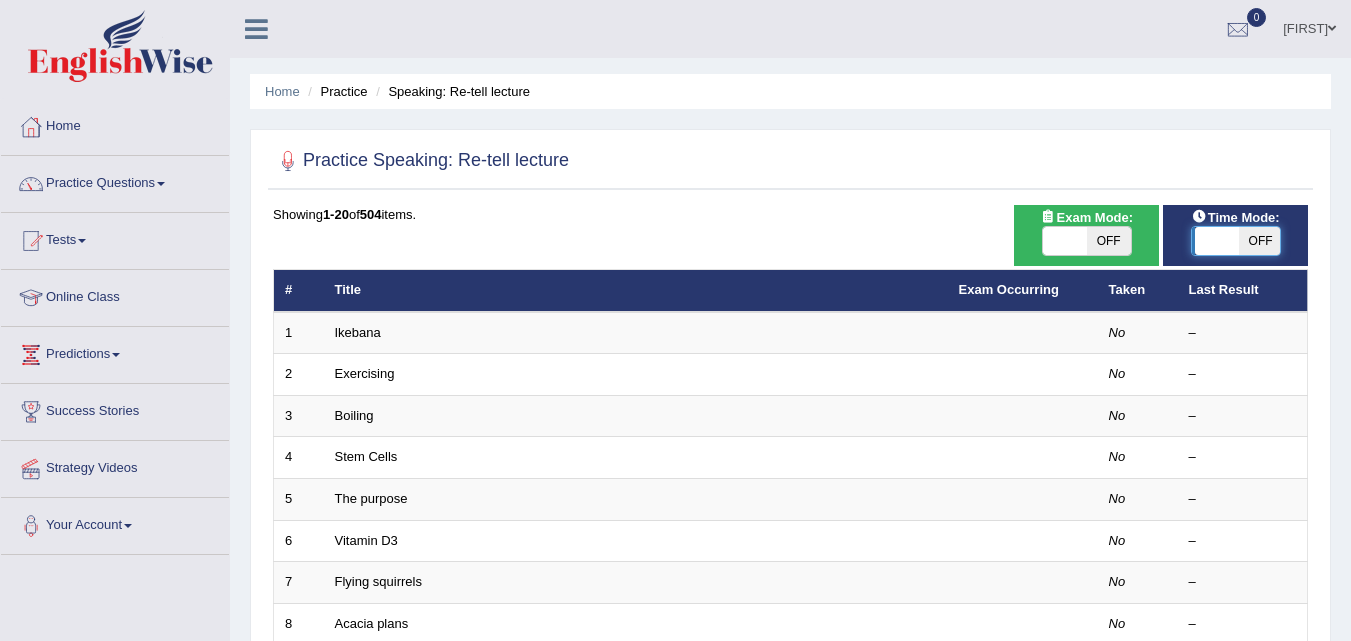 drag, startPoint x: 1202, startPoint y: 237, endPoint x: 1264, endPoint y: 242, distance: 62.201286 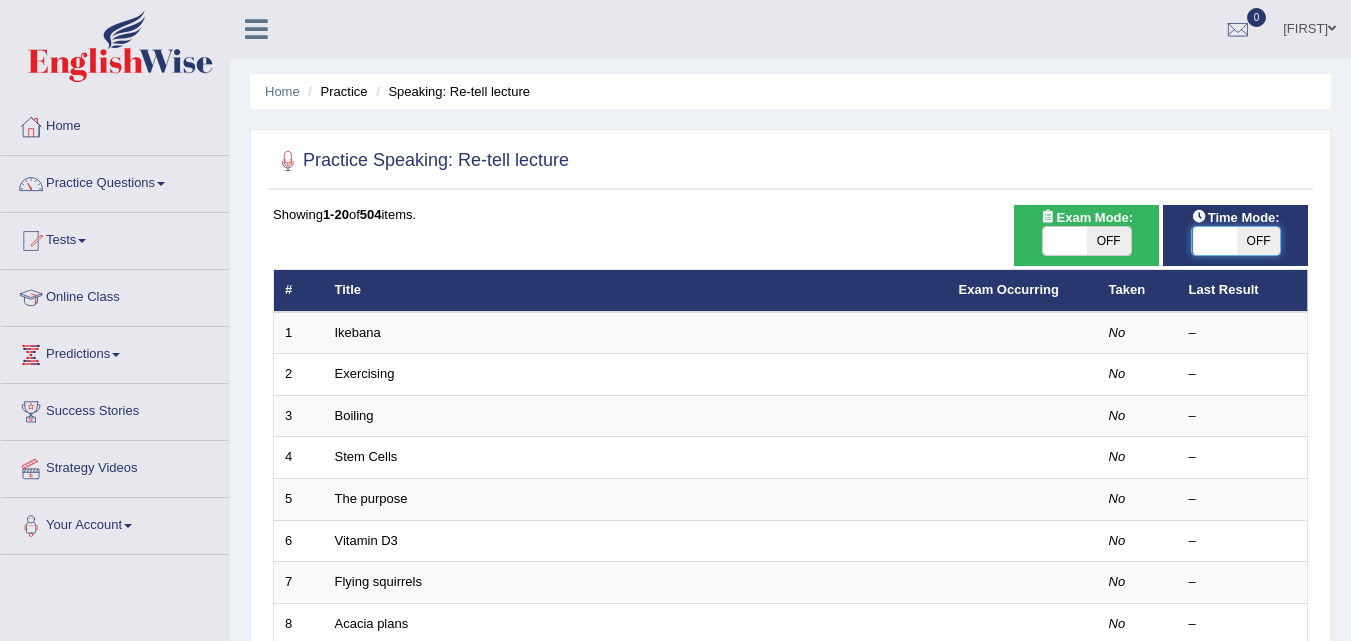 drag, startPoint x: 1209, startPoint y: 244, endPoint x: 1249, endPoint y: 244, distance: 40 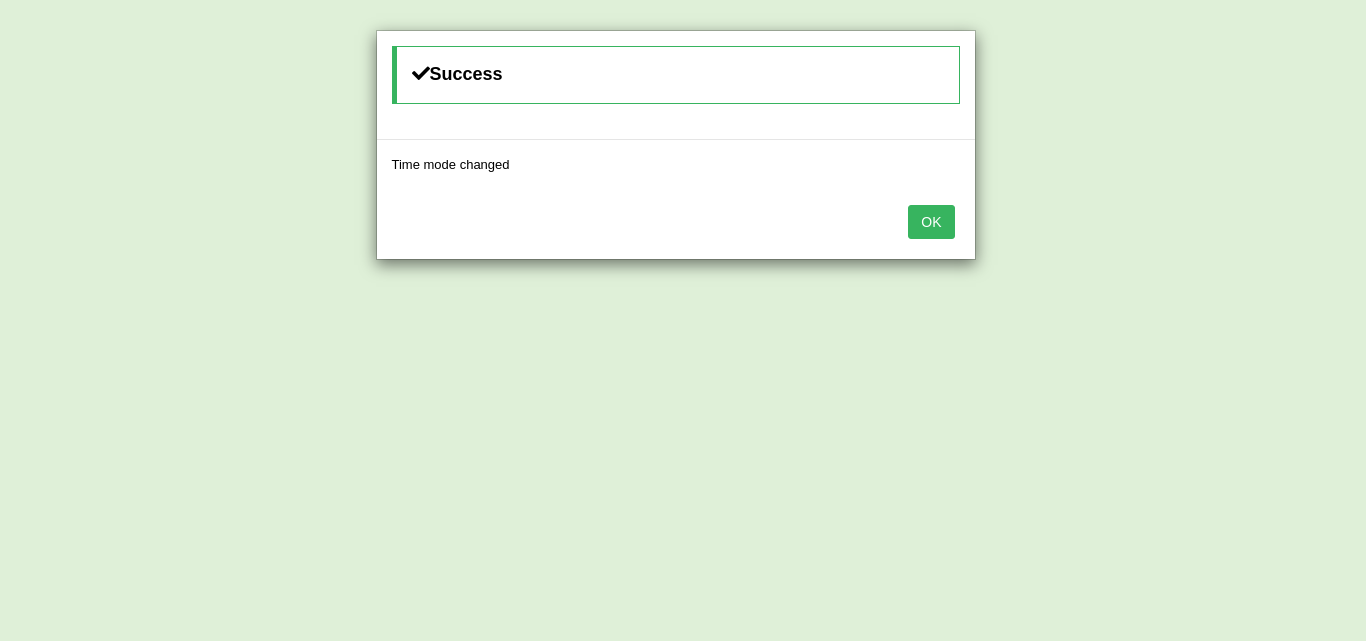 click on "OK" at bounding box center (931, 222) 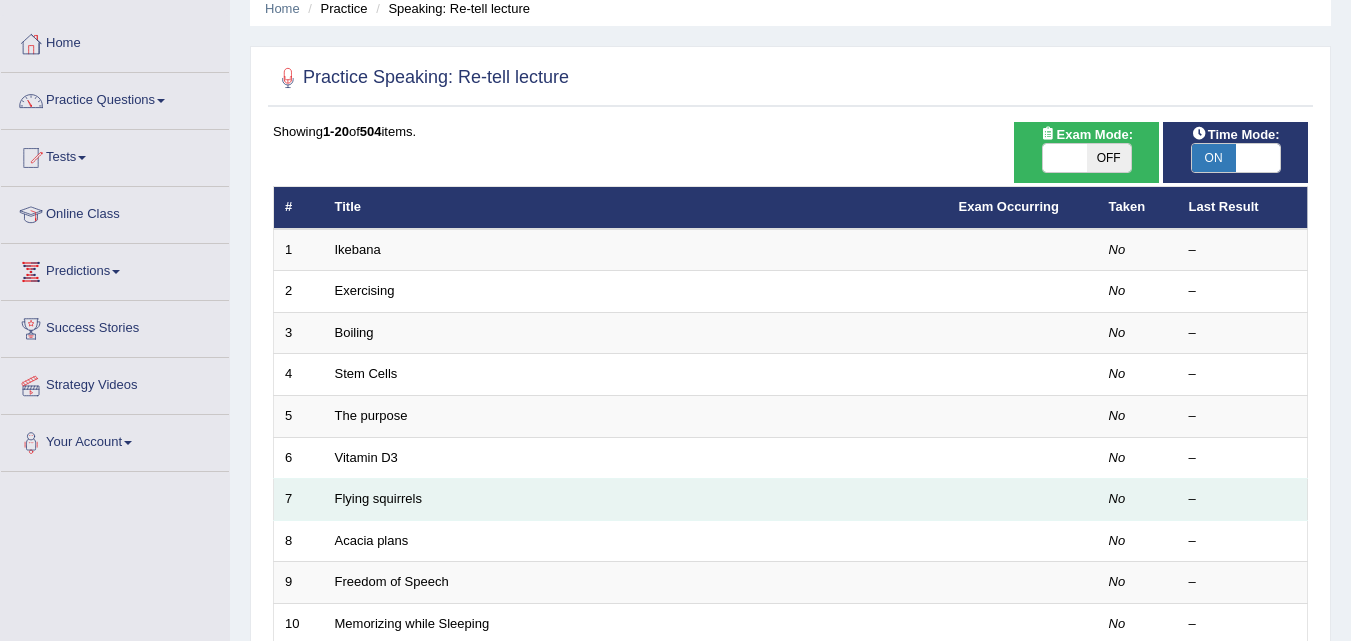 scroll, scrollTop: 200, scrollLeft: 0, axis: vertical 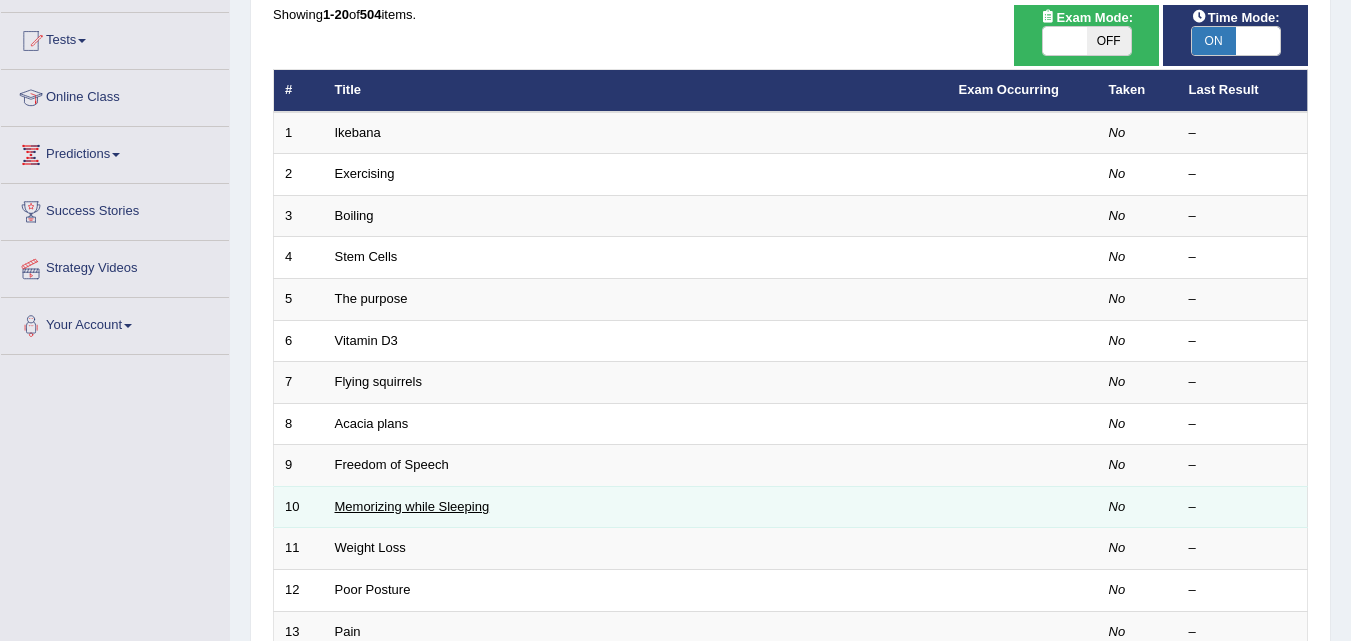click on "Memorizing while Sleeping" at bounding box center (412, 506) 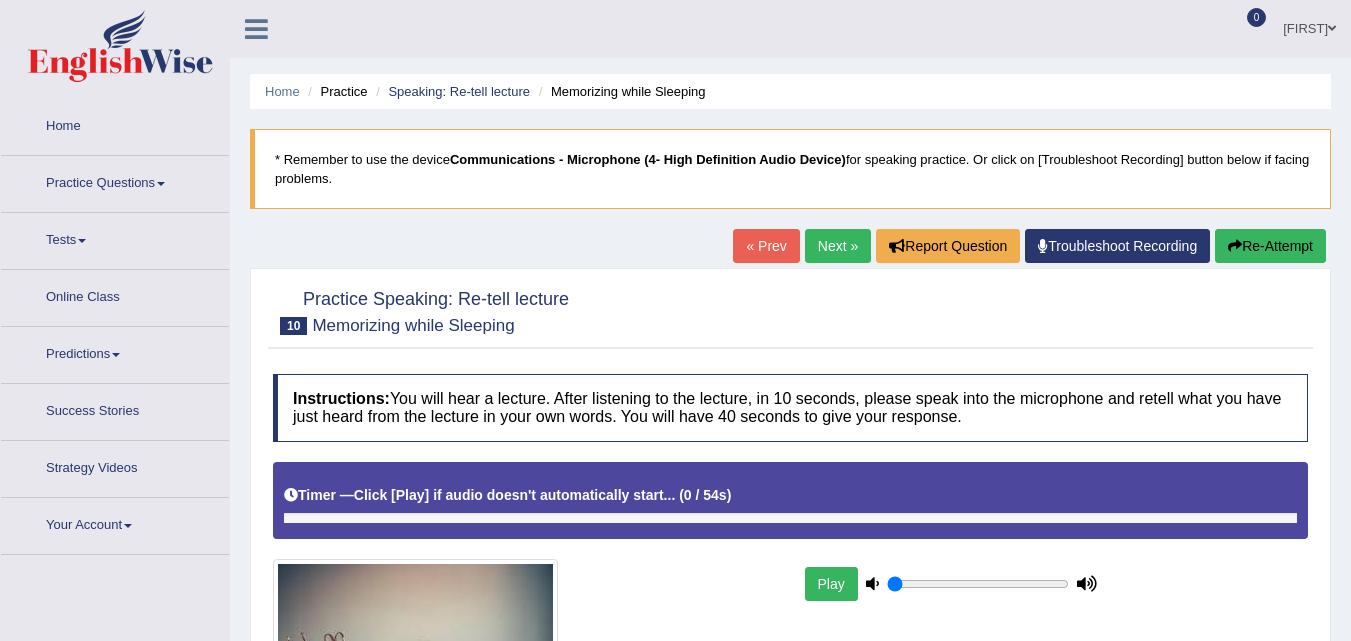 scroll, scrollTop: 300, scrollLeft: 0, axis: vertical 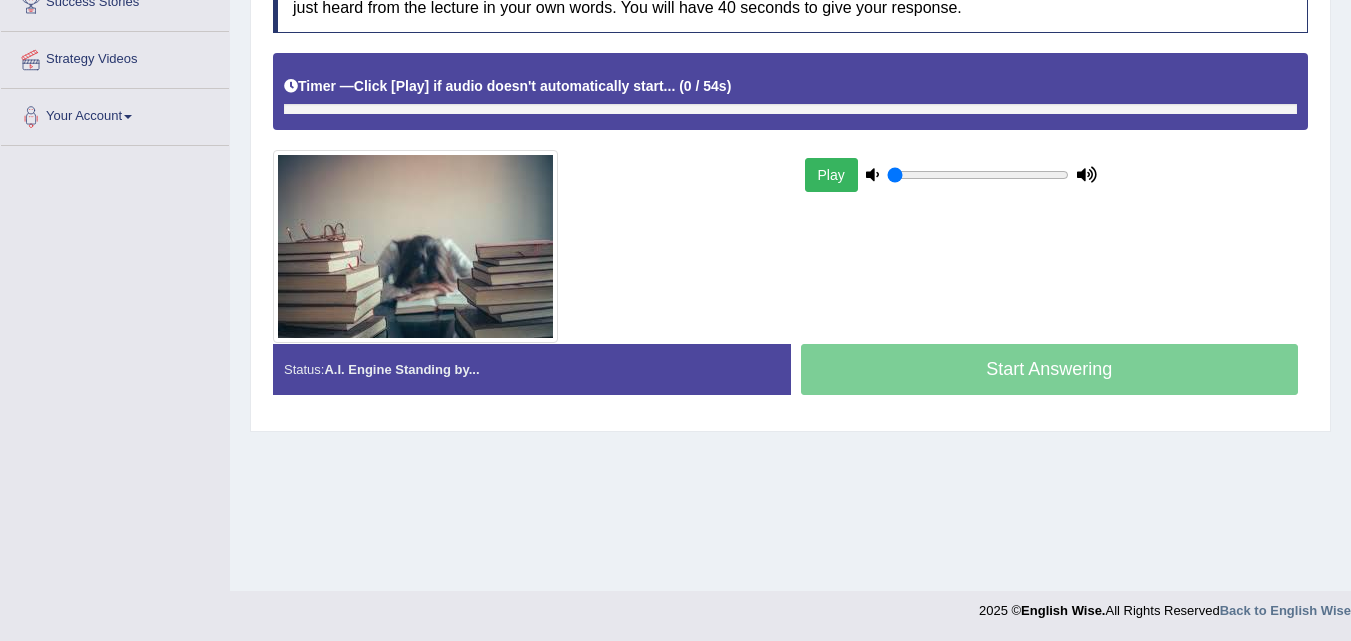 drag, startPoint x: 936, startPoint y: 239, endPoint x: 1081, endPoint y: 239, distance: 145 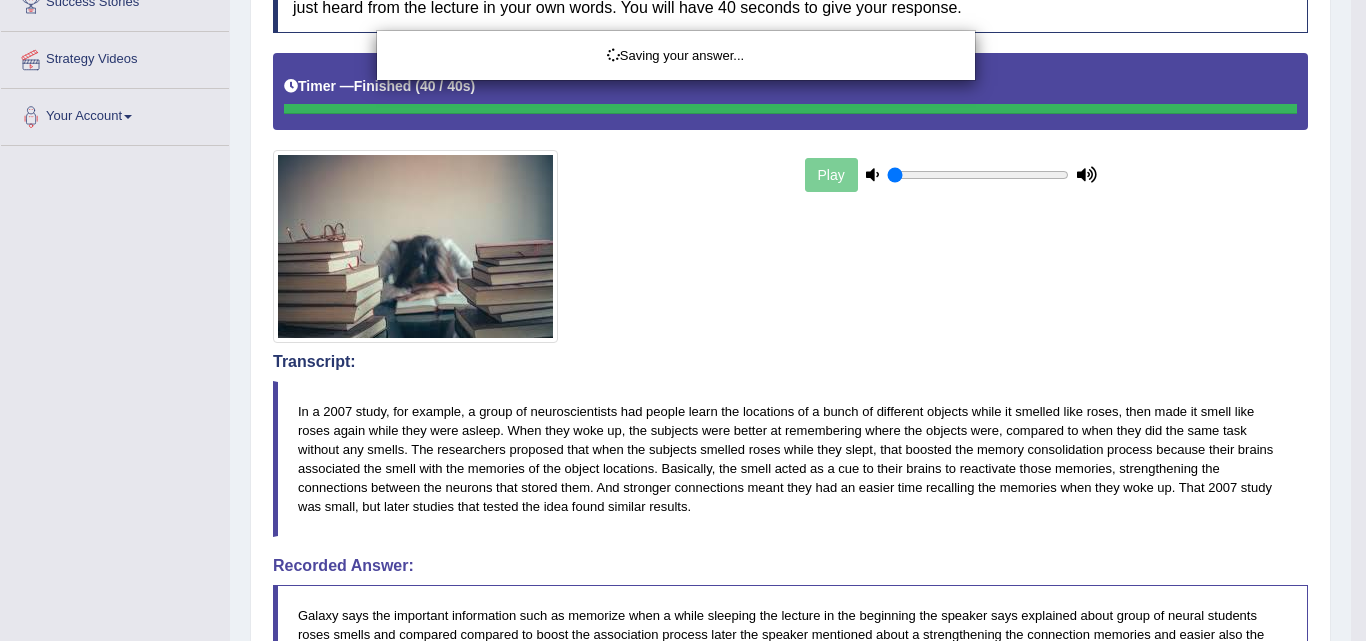 click on "Saving your answer..." at bounding box center [683, 320] 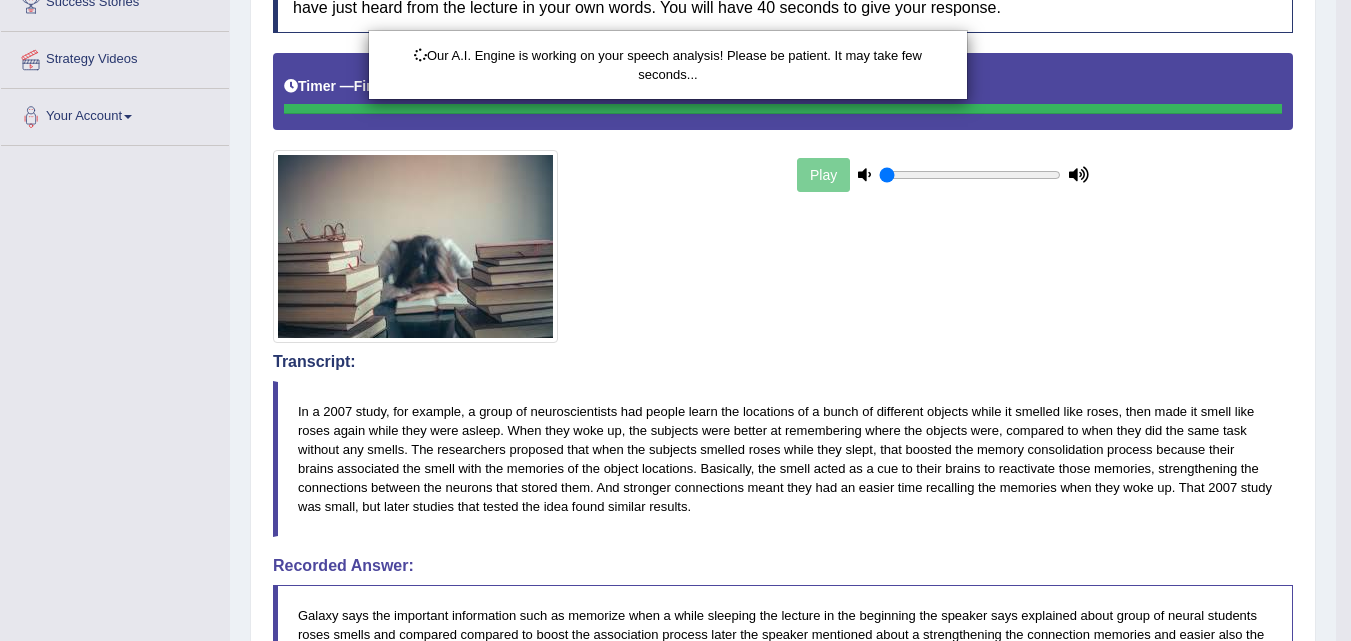 scroll, scrollTop: 745, scrollLeft: 0, axis: vertical 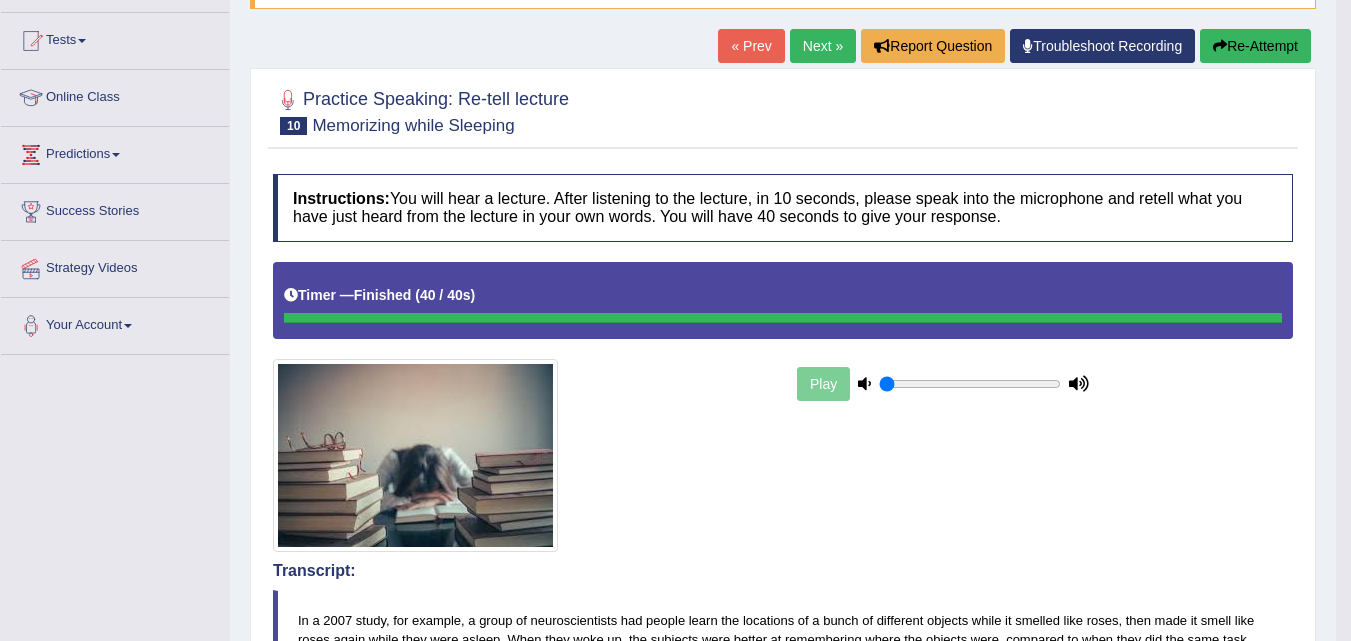 click at bounding box center (415, 455) 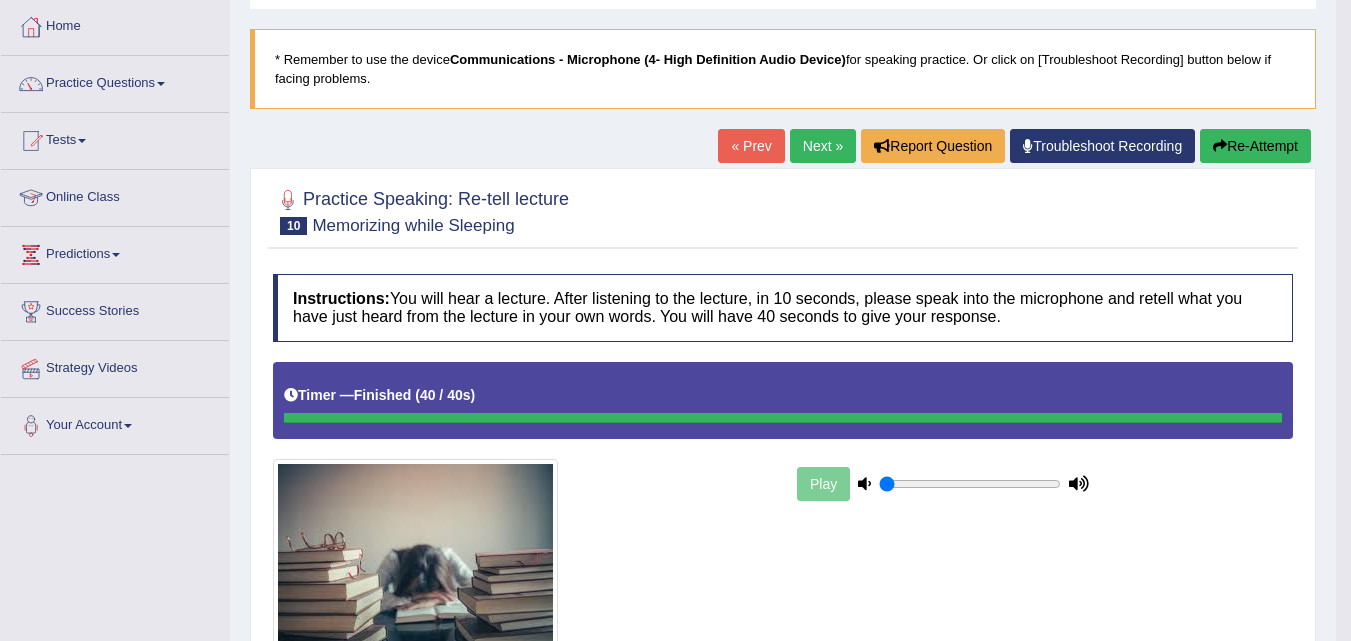 scroll, scrollTop: 0, scrollLeft: 0, axis: both 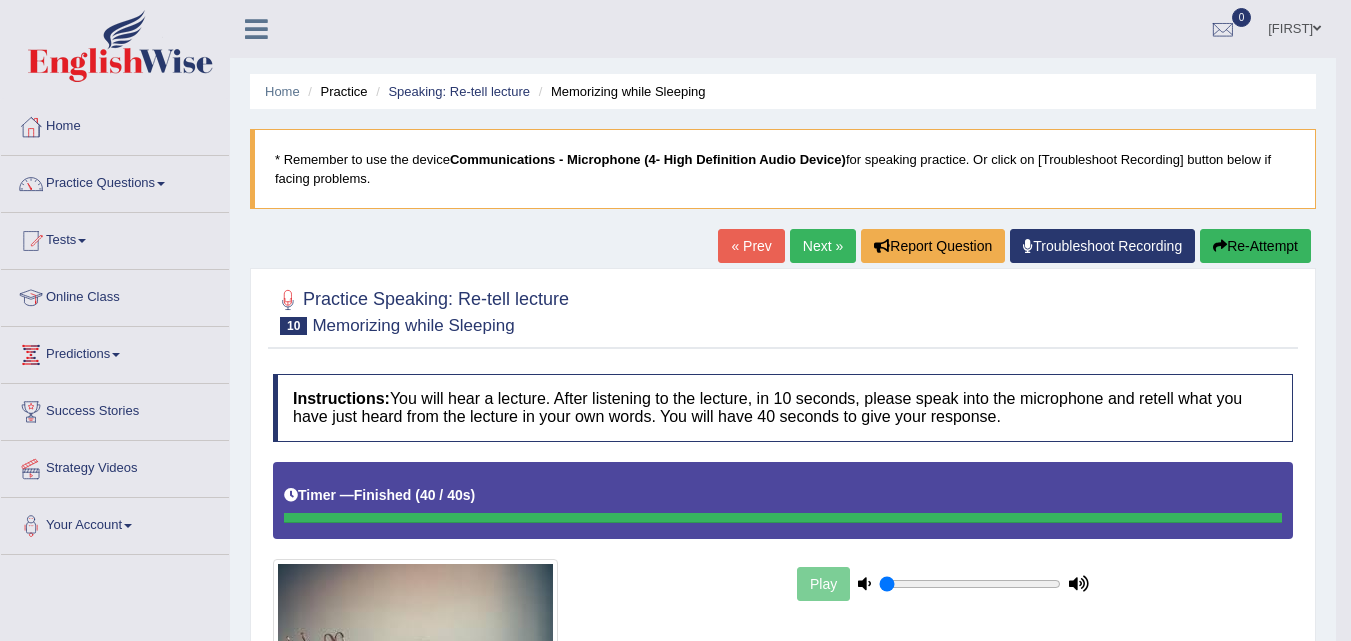 click on "Practice Questions" at bounding box center [115, 181] 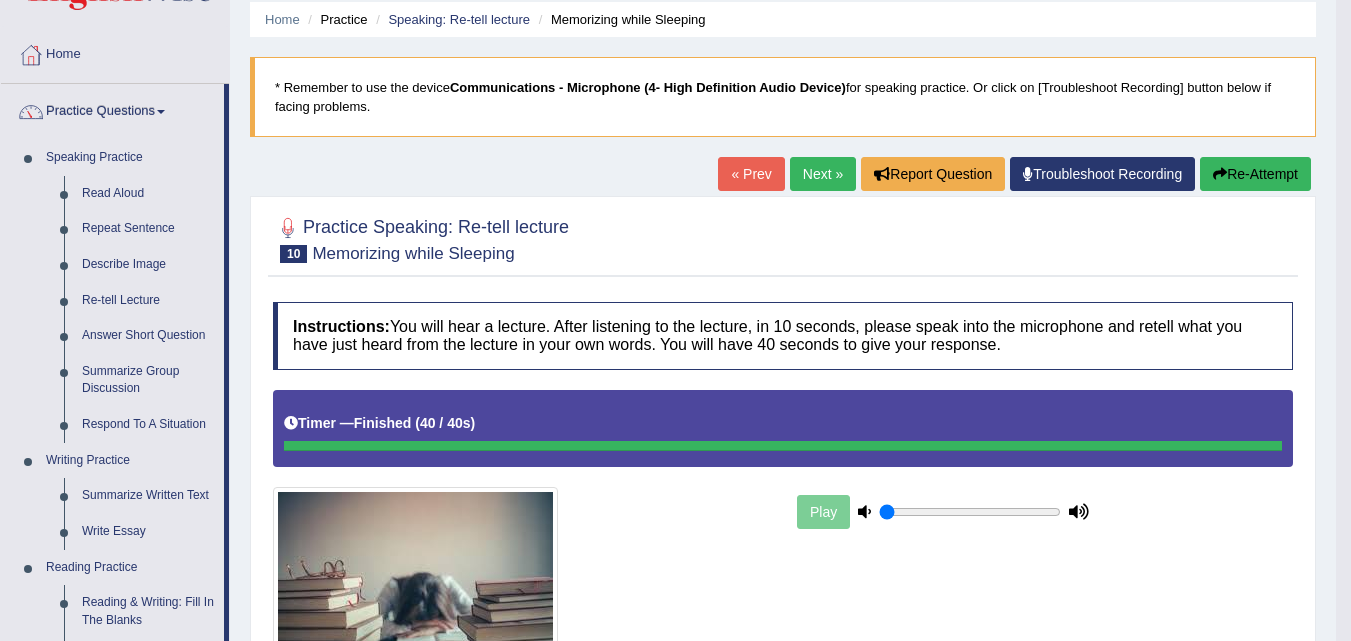 scroll, scrollTop: 100, scrollLeft: 0, axis: vertical 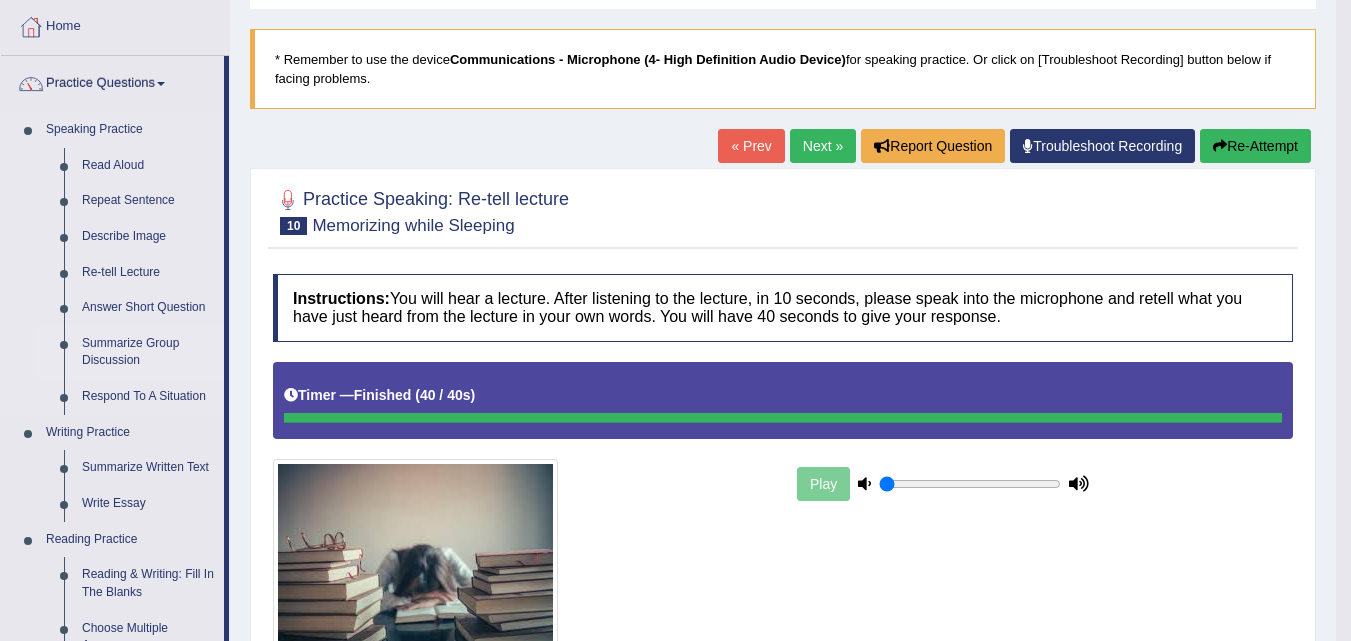 click on "Summarize Group Discussion" at bounding box center [148, 352] 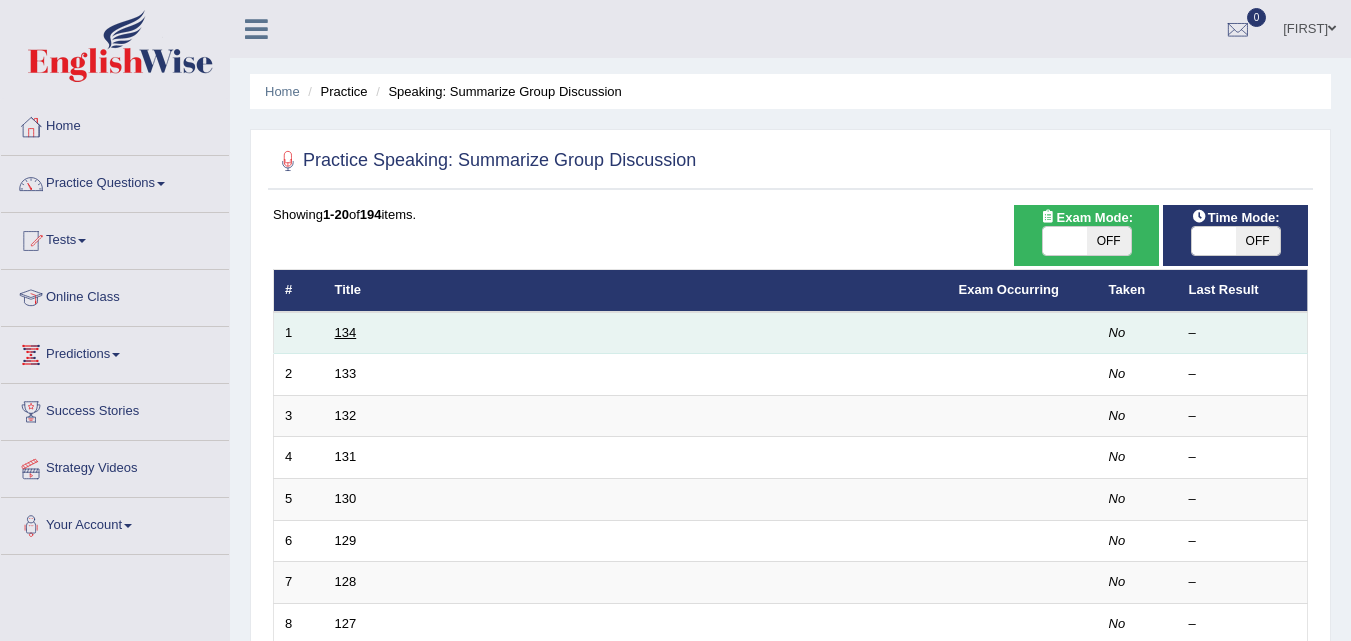 click on "134" at bounding box center [346, 332] 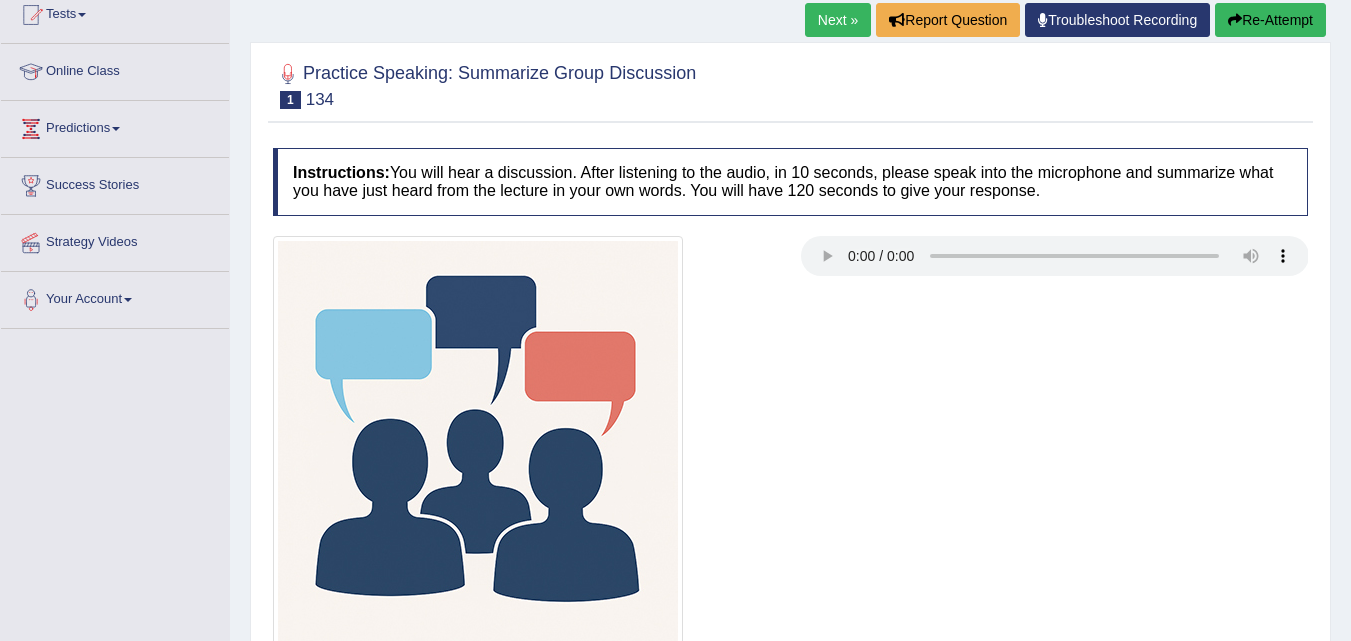 scroll, scrollTop: 226, scrollLeft: 0, axis: vertical 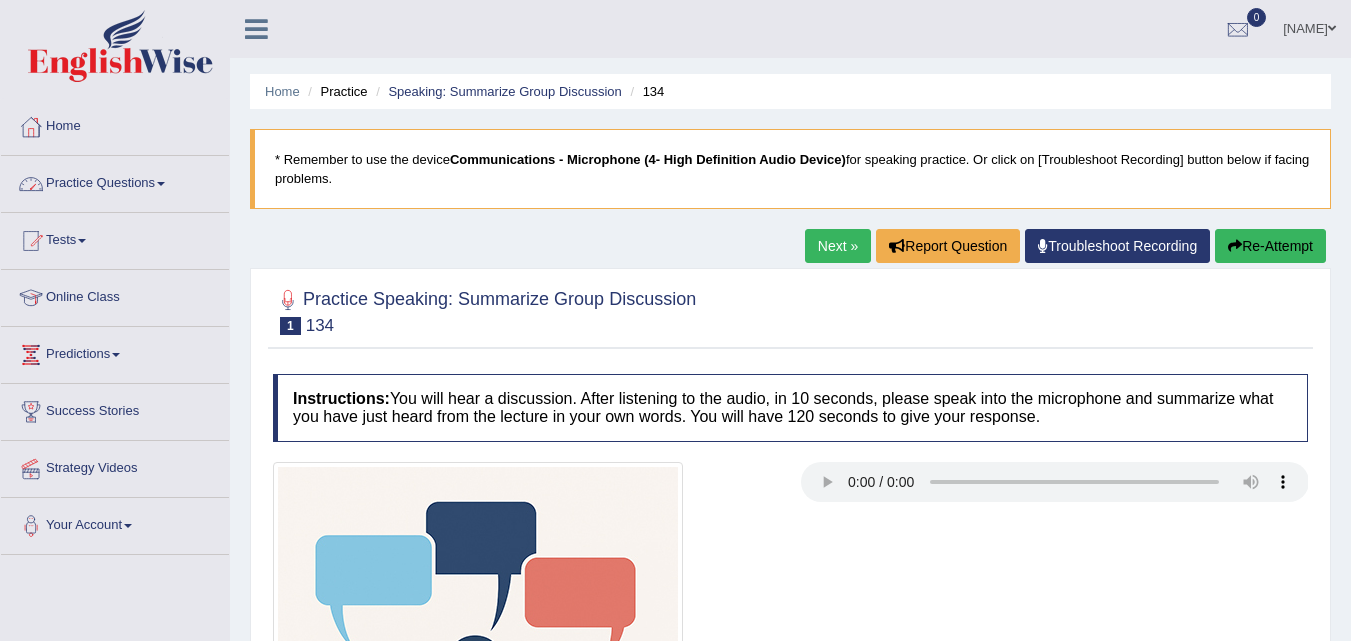 click at bounding box center (115, 48) 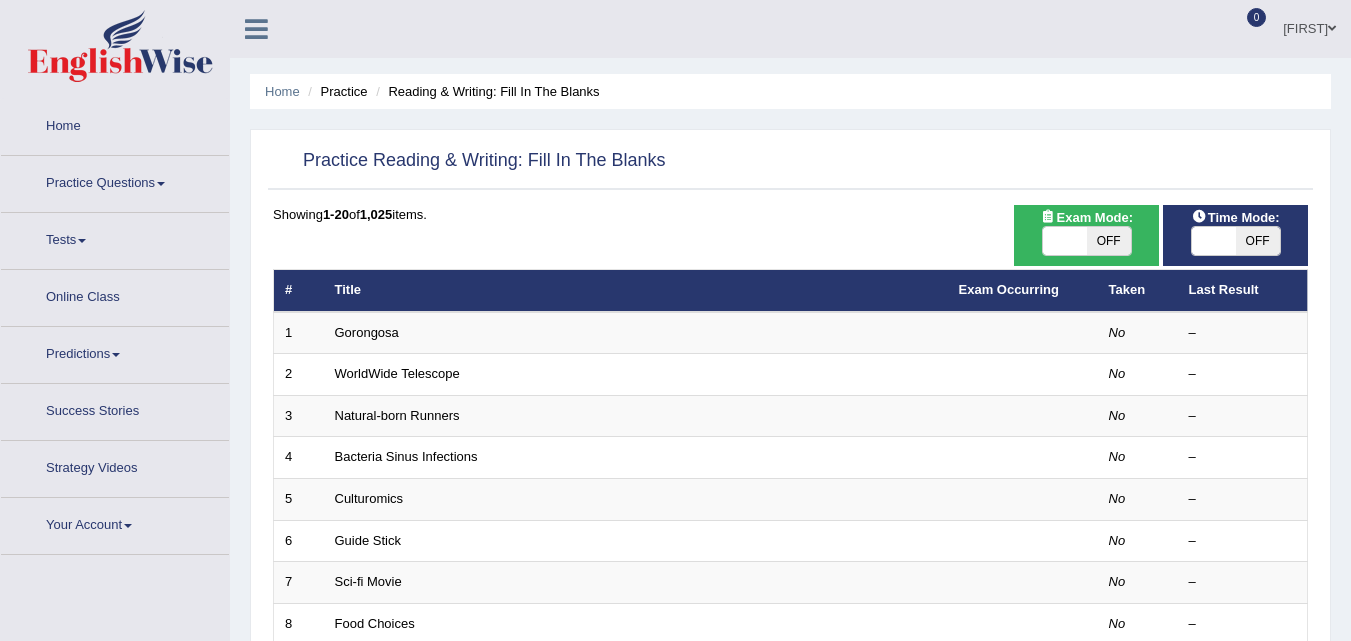 scroll, scrollTop: 469, scrollLeft: 0, axis: vertical 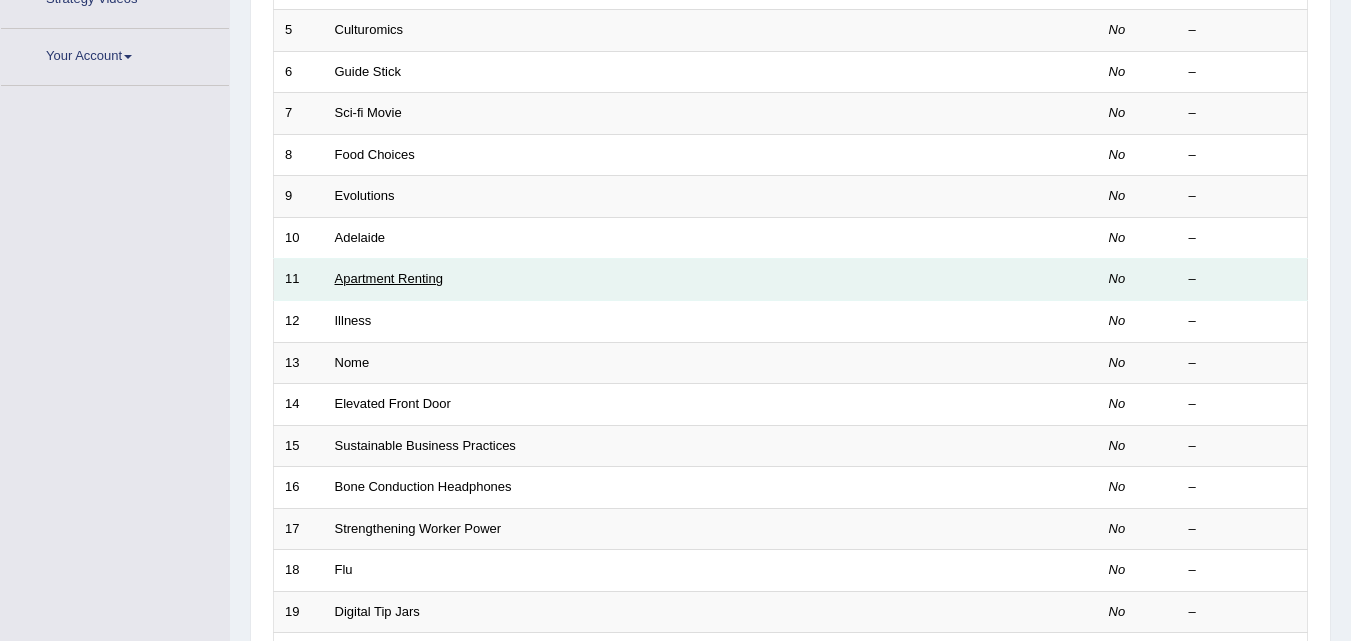 click on "Apartment Renting" at bounding box center (389, 278) 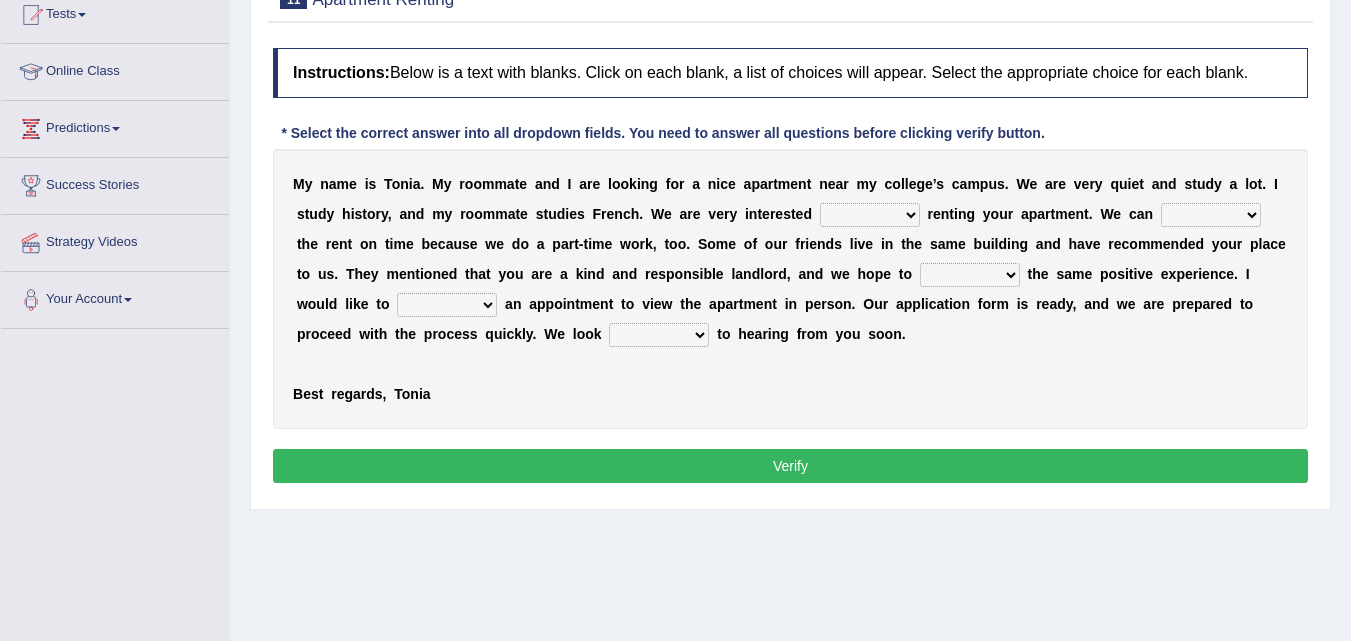 scroll, scrollTop: 226, scrollLeft: 0, axis: vertical 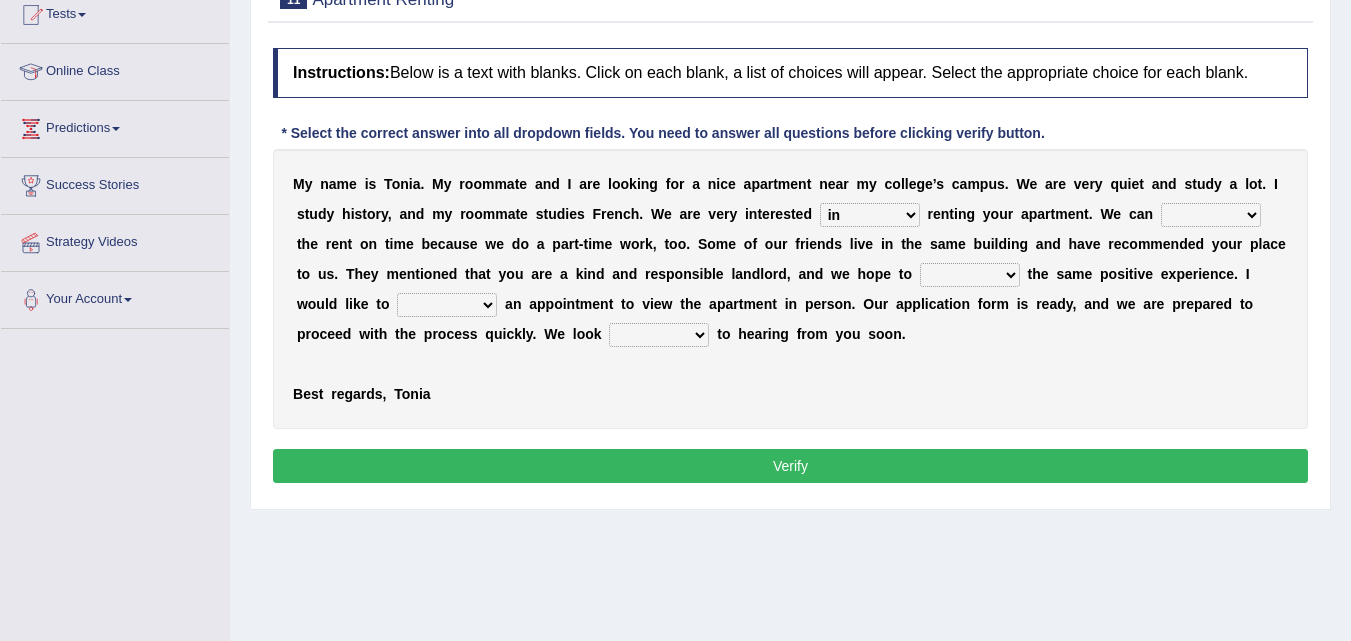 click on "for about at in" at bounding box center [870, 215] 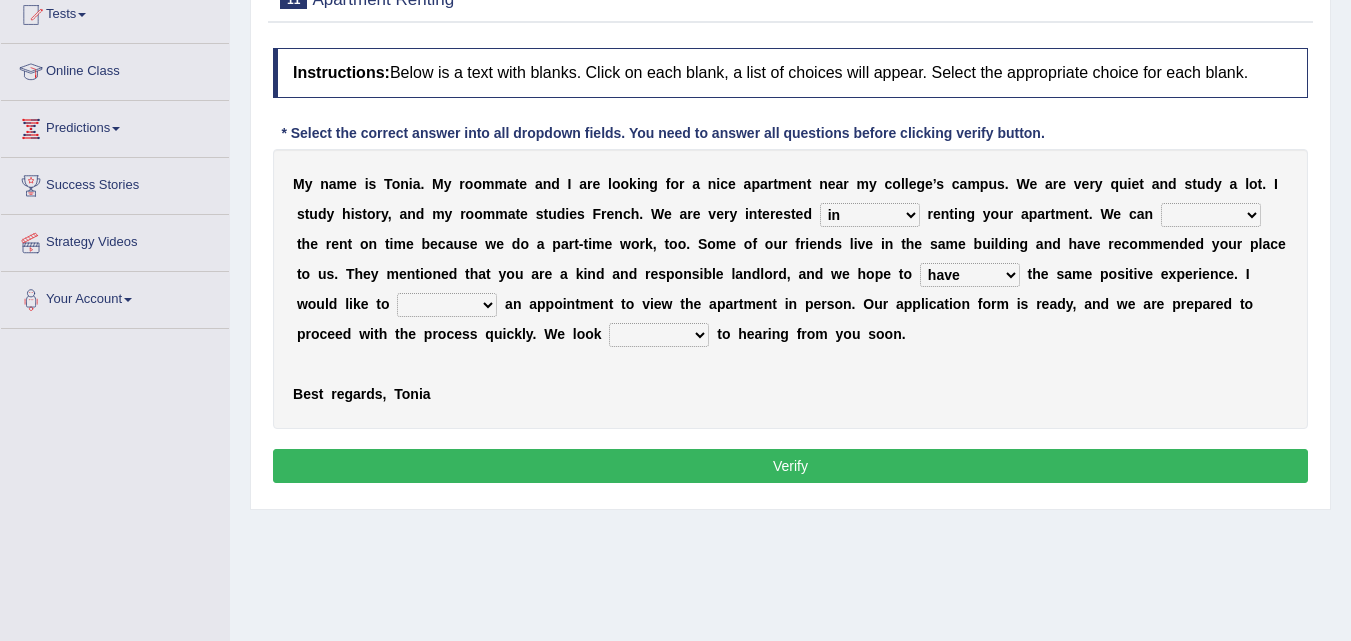click on "form meet have decide" at bounding box center [970, 275] 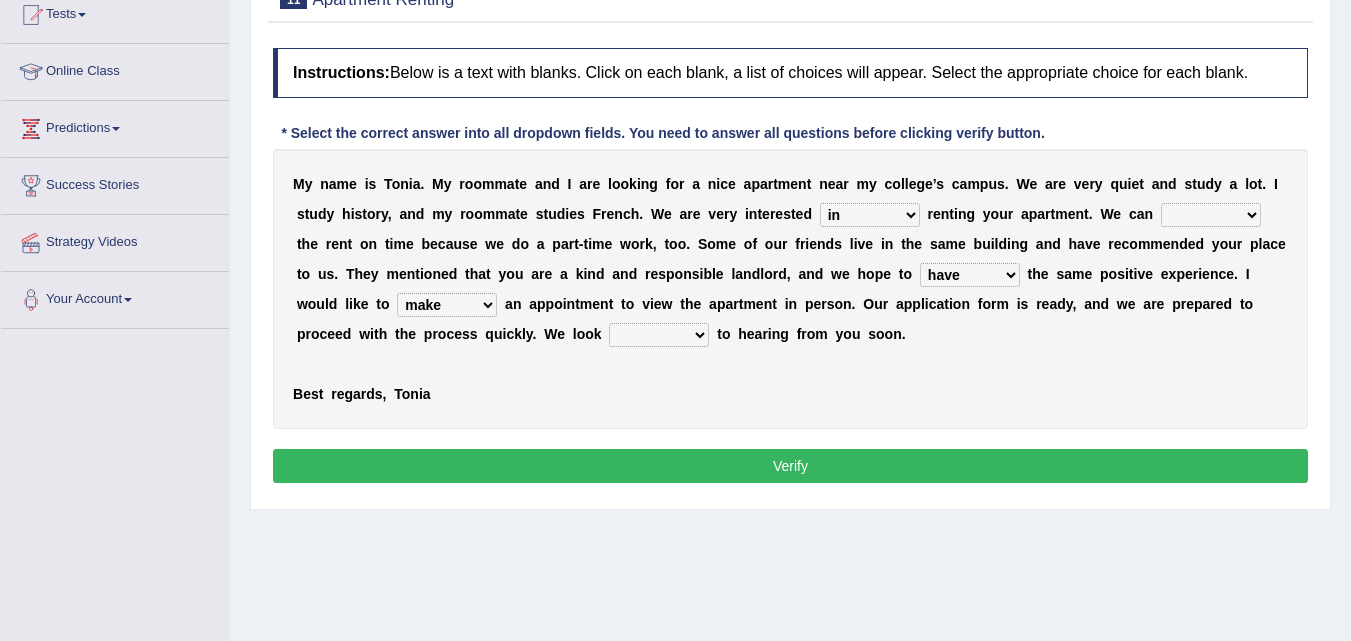 click on "own recall revise make" at bounding box center (447, 305) 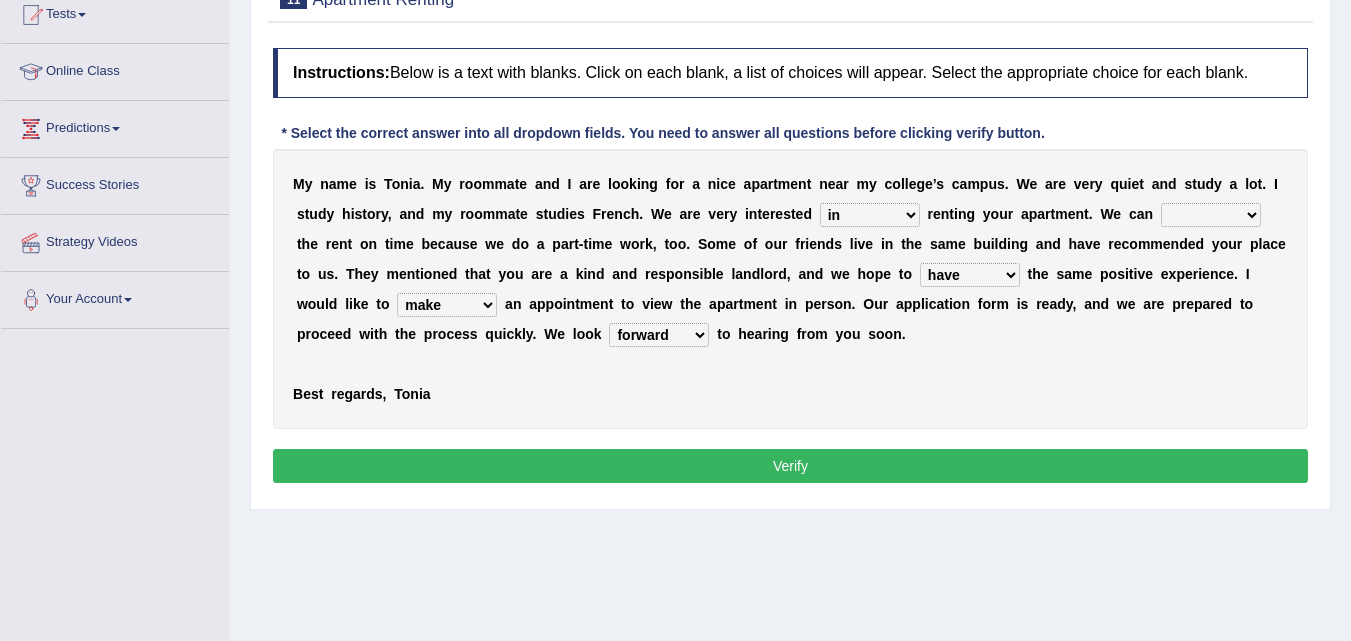 click on "around out in forward" at bounding box center [659, 335] 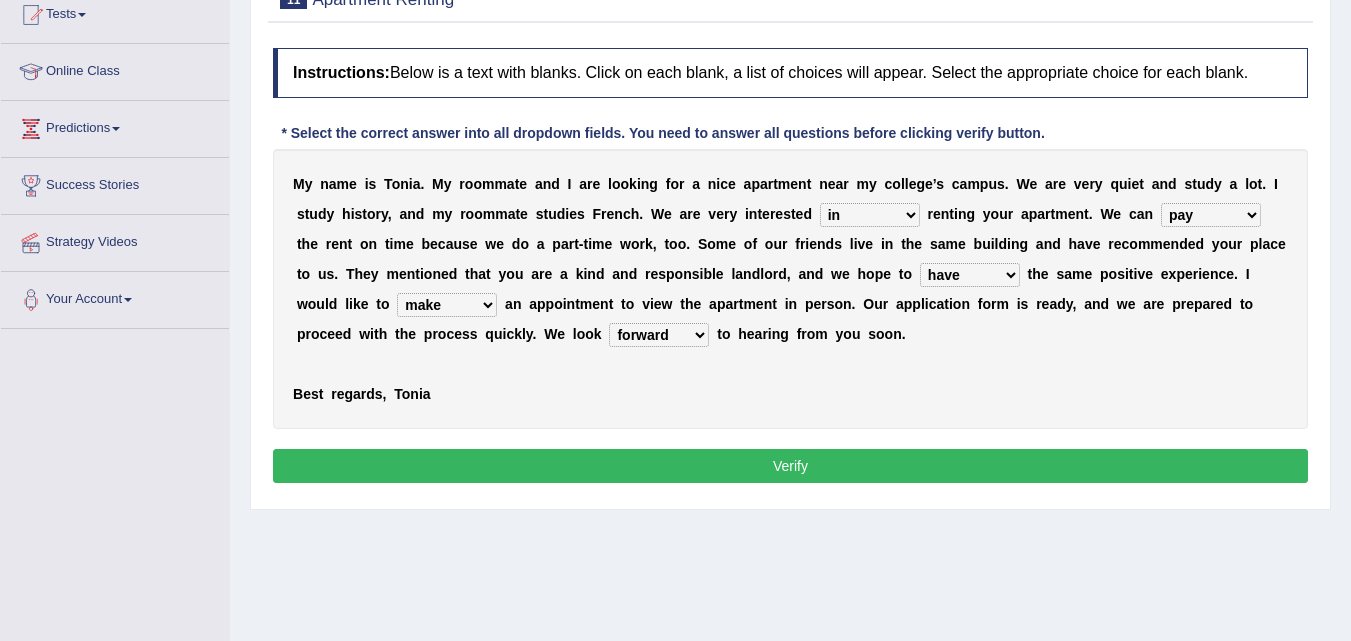 click on "afford get pay bring" at bounding box center (1211, 215) 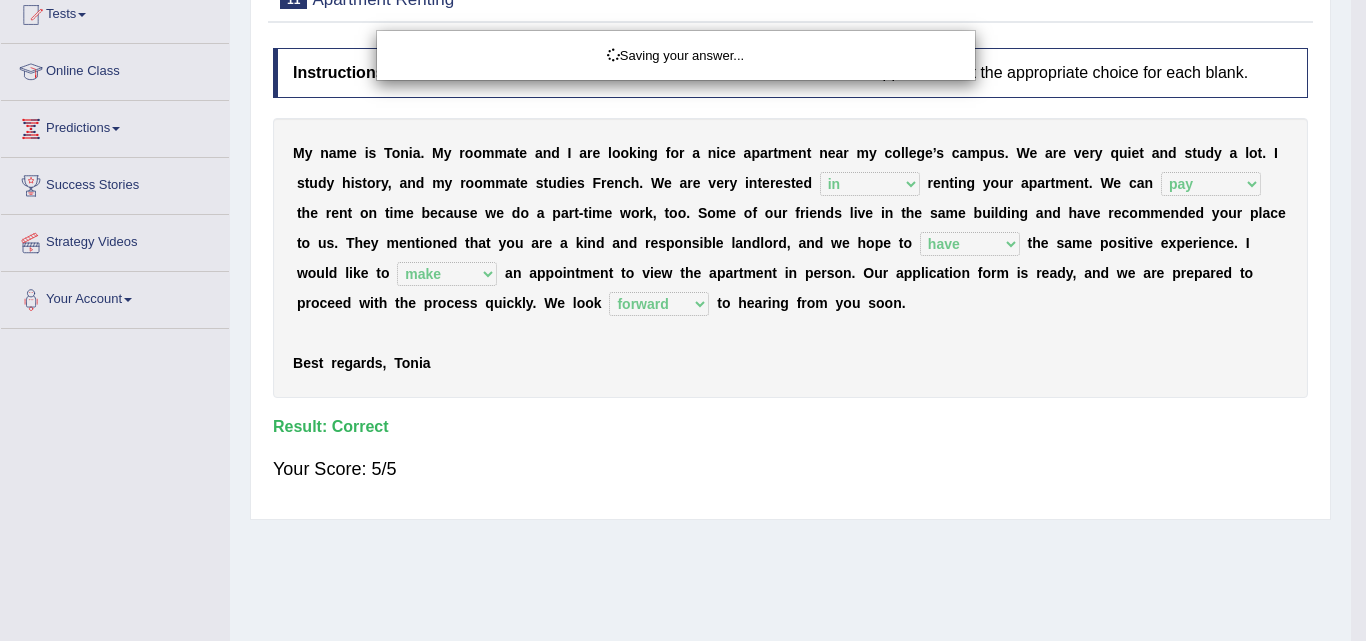 click on "Saving your answer..." at bounding box center [683, 320] 